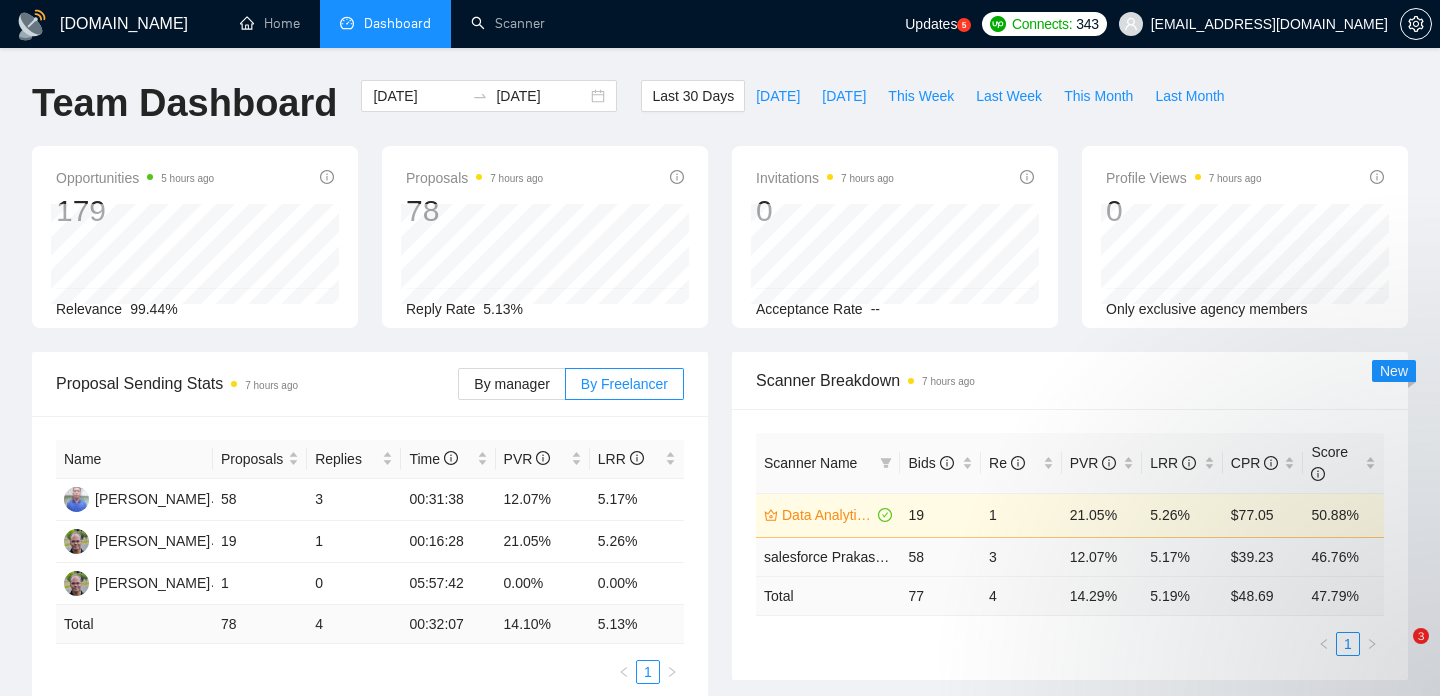 scroll, scrollTop: 130, scrollLeft: 0, axis: vertical 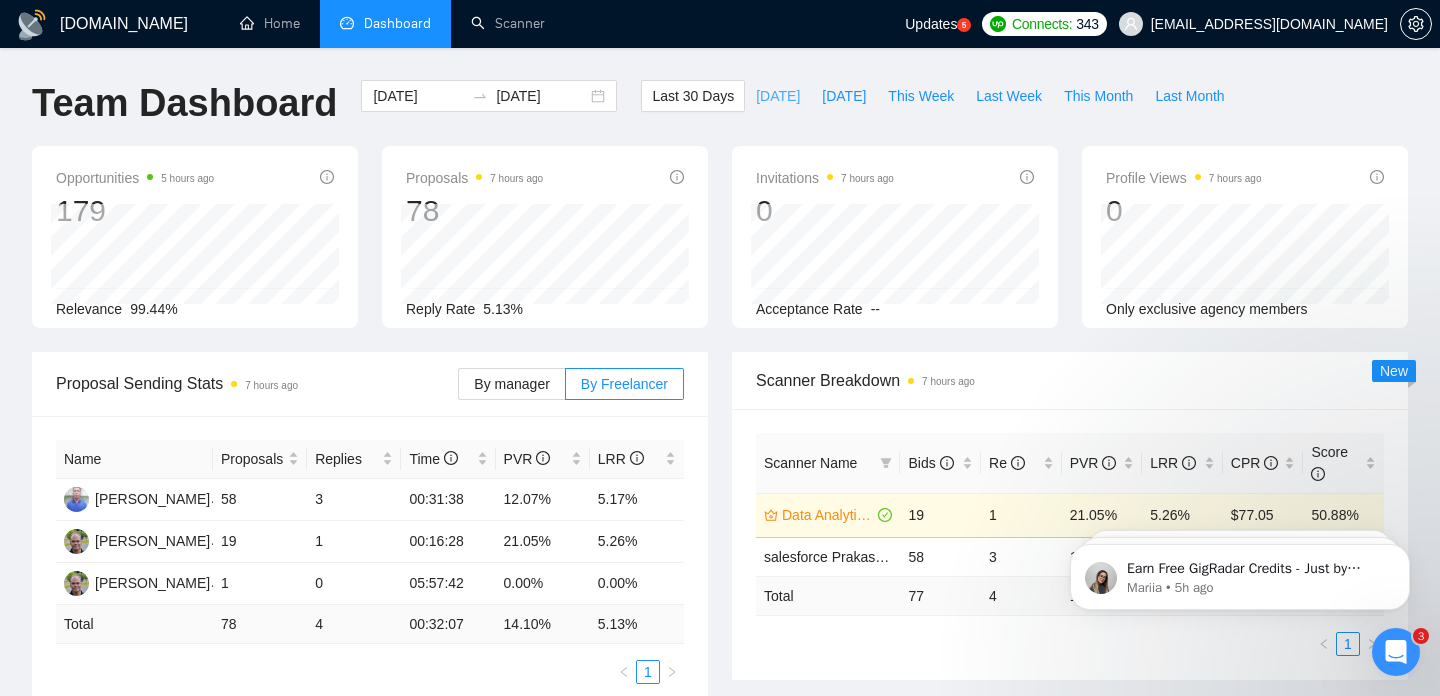 click on "[DATE]" at bounding box center [778, 96] 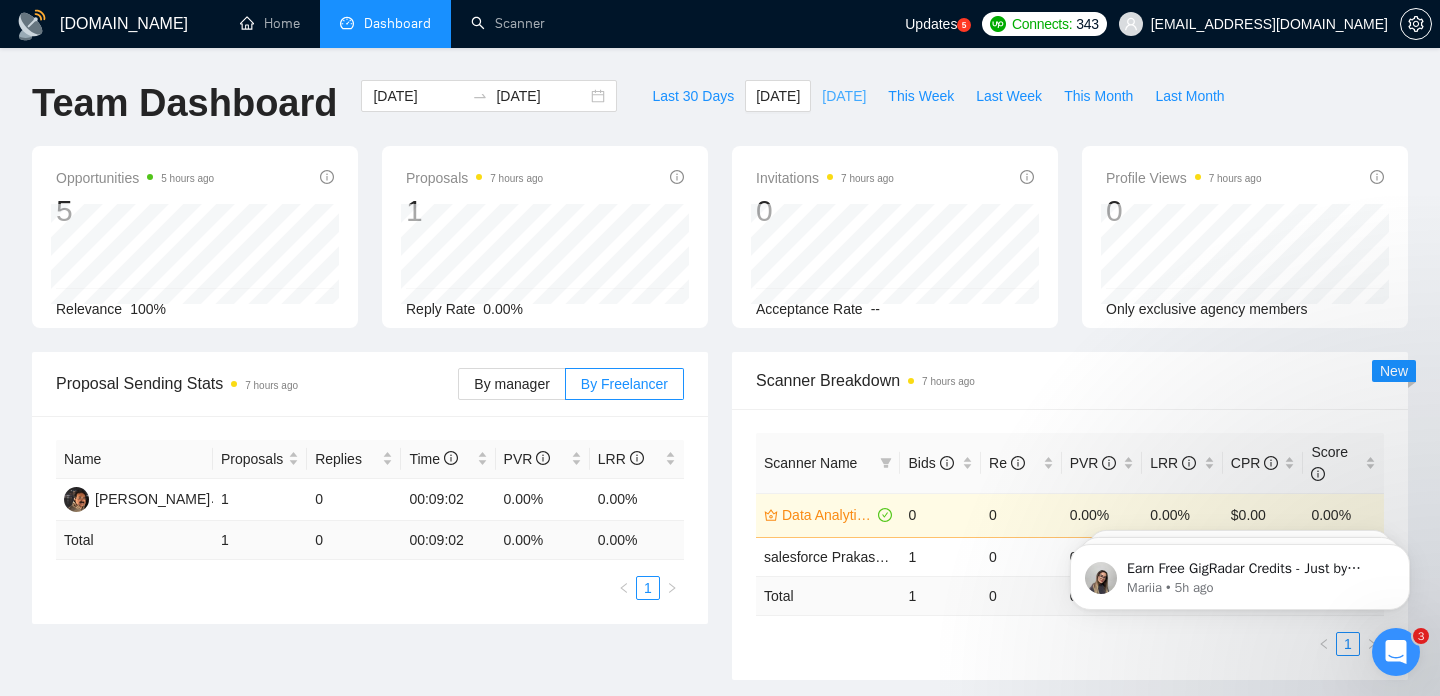click on "[DATE]" at bounding box center (844, 96) 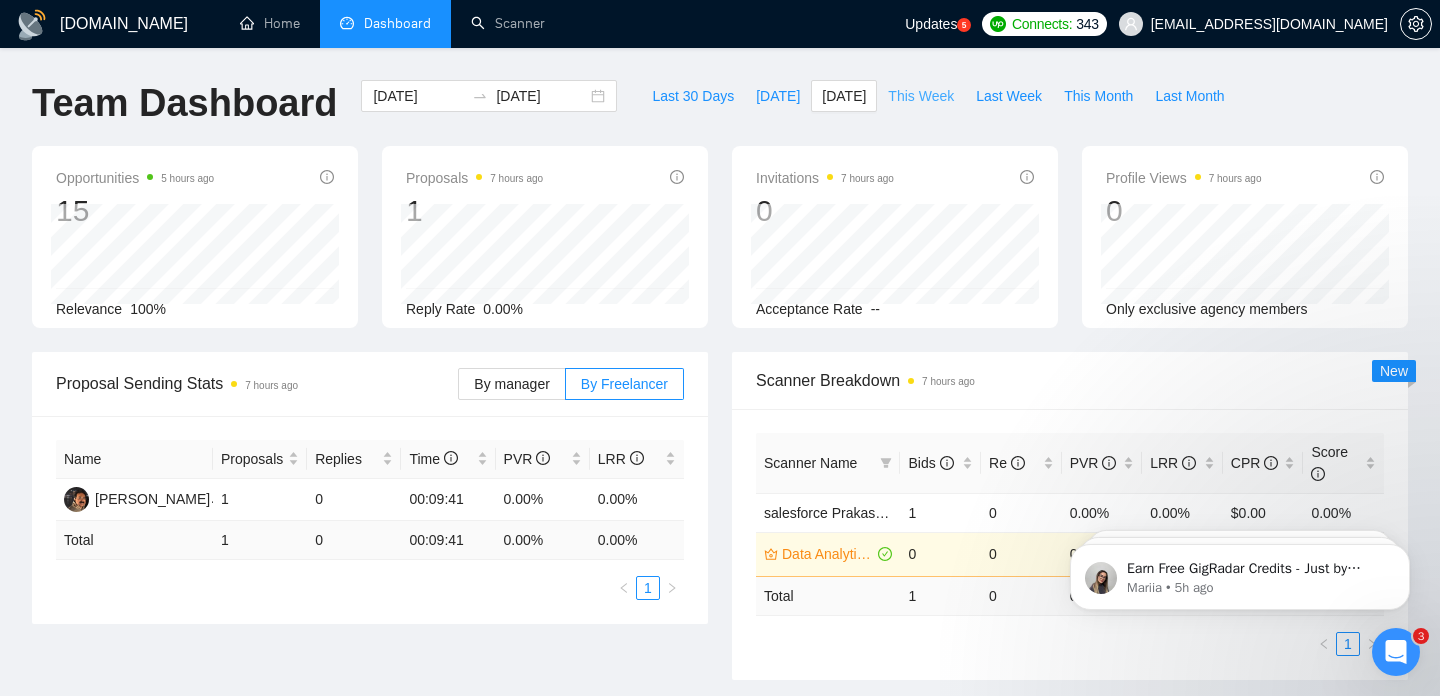 click on "This Week" at bounding box center [921, 96] 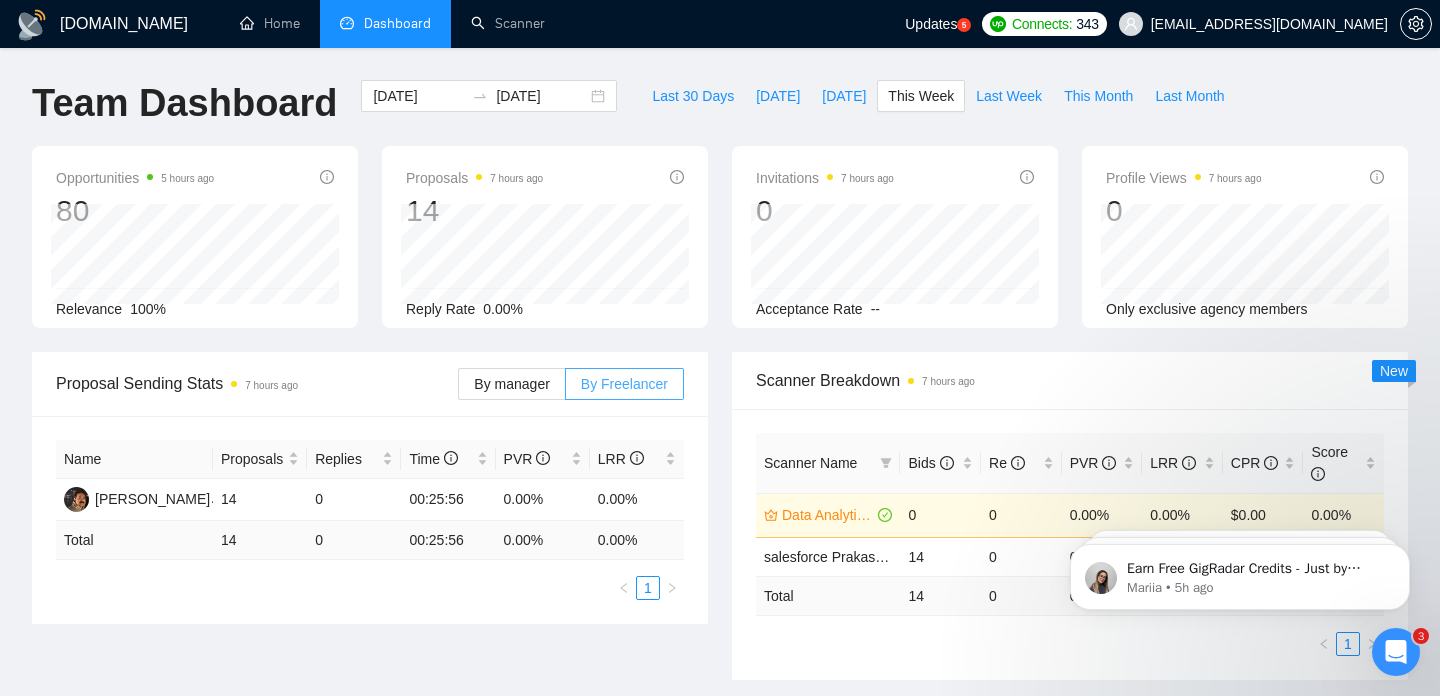 click on "By Freelancer" at bounding box center [624, 384] 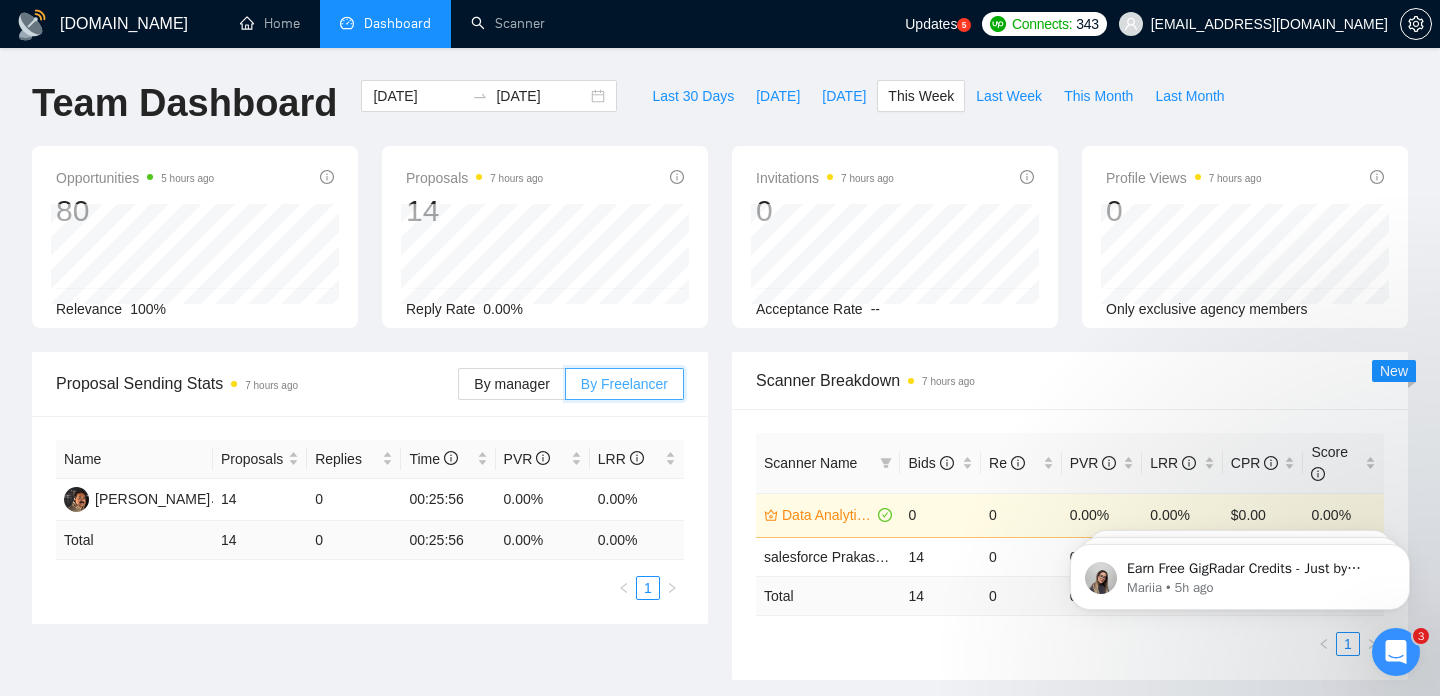 click on "By Freelancer" at bounding box center [566, 389] 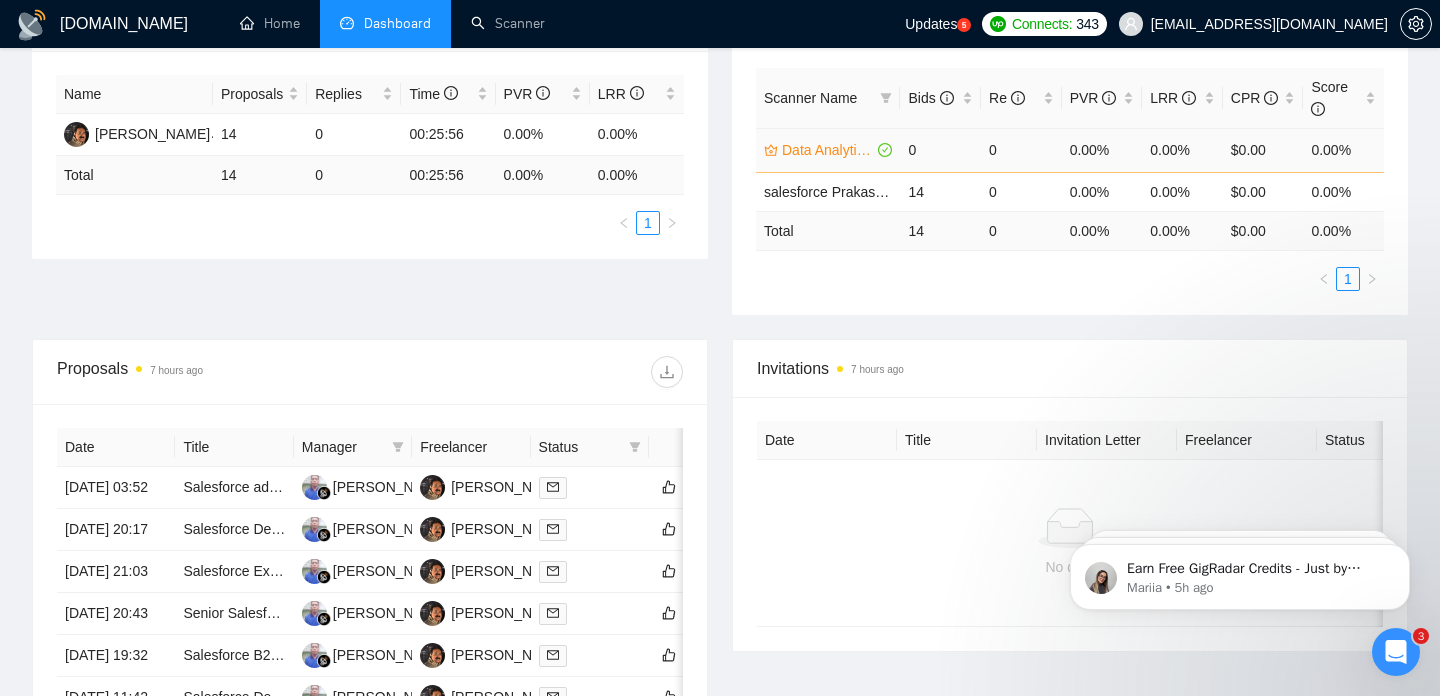 scroll, scrollTop: 0, scrollLeft: 0, axis: both 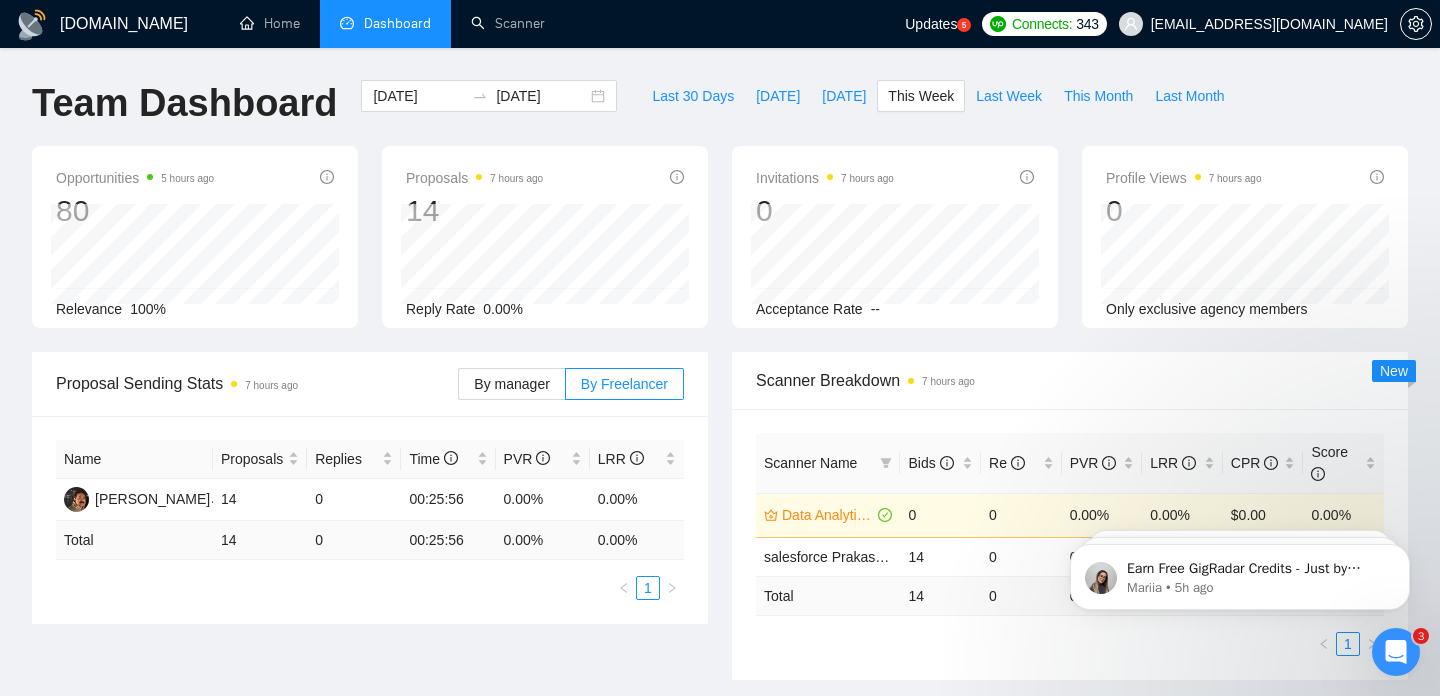 click on "Data Analytics Sandip Active" at bounding box center [828, 515] 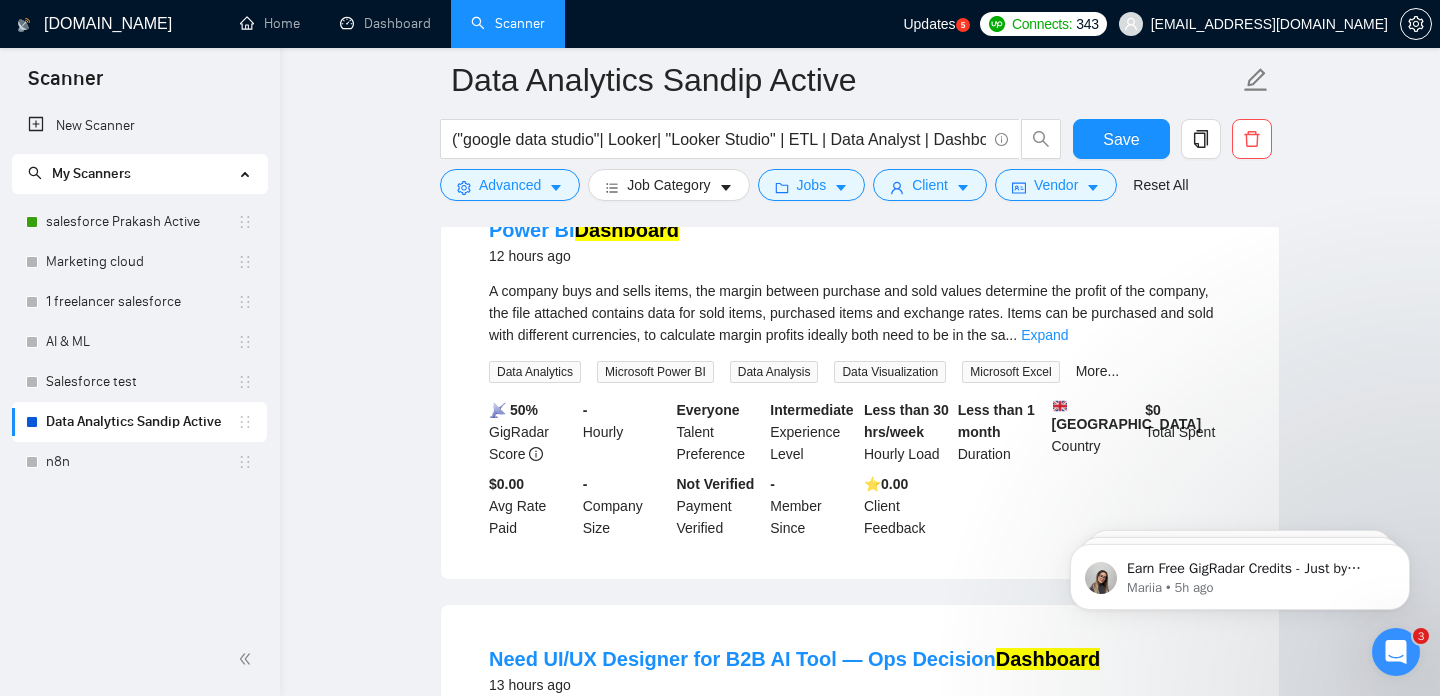 scroll, scrollTop: 1164, scrollLeft: 0, axis: vertical 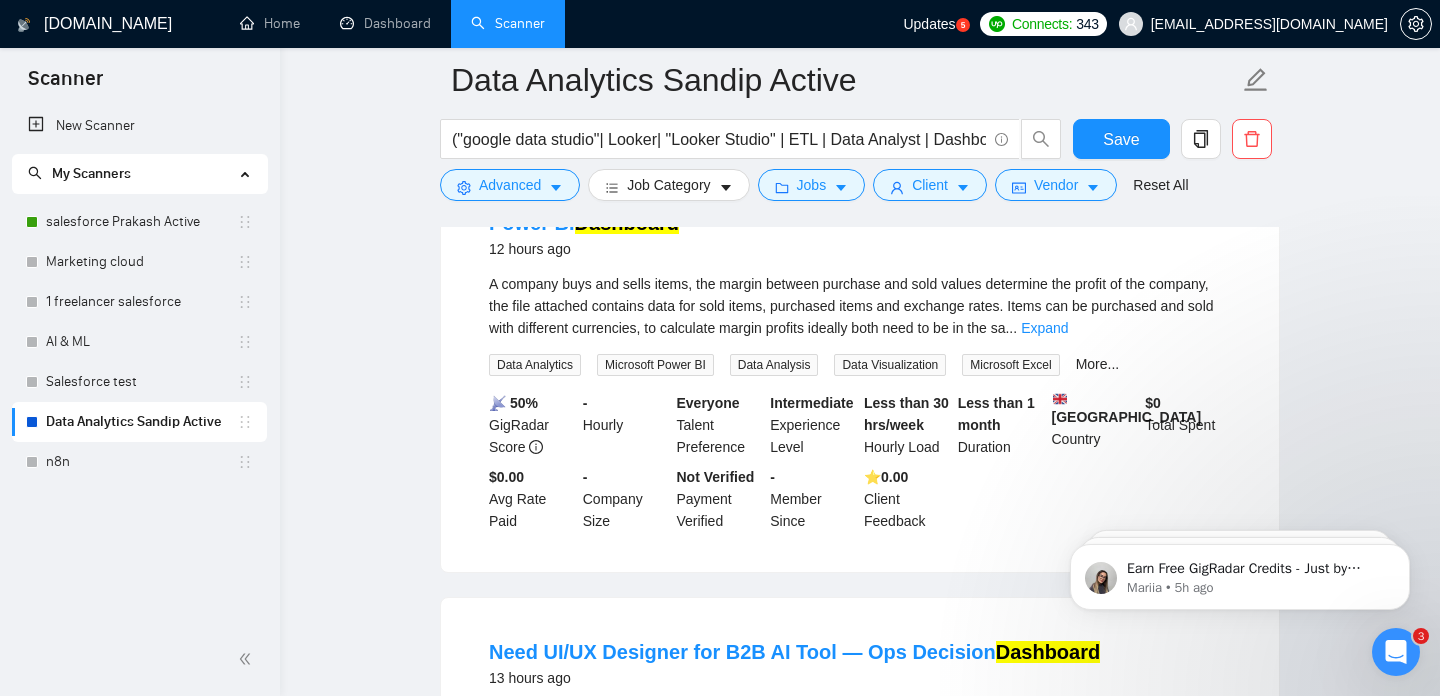 click on "A company buys and sells items, the margin between purchase and sold values determine the profit of the company, the file attached contains data for sold items, purchased items and exchange rates.
Items can be purchased and sold with different currencies, to calculate margin profits ideally both need to be in the sa" at bounding box center (851, 306) 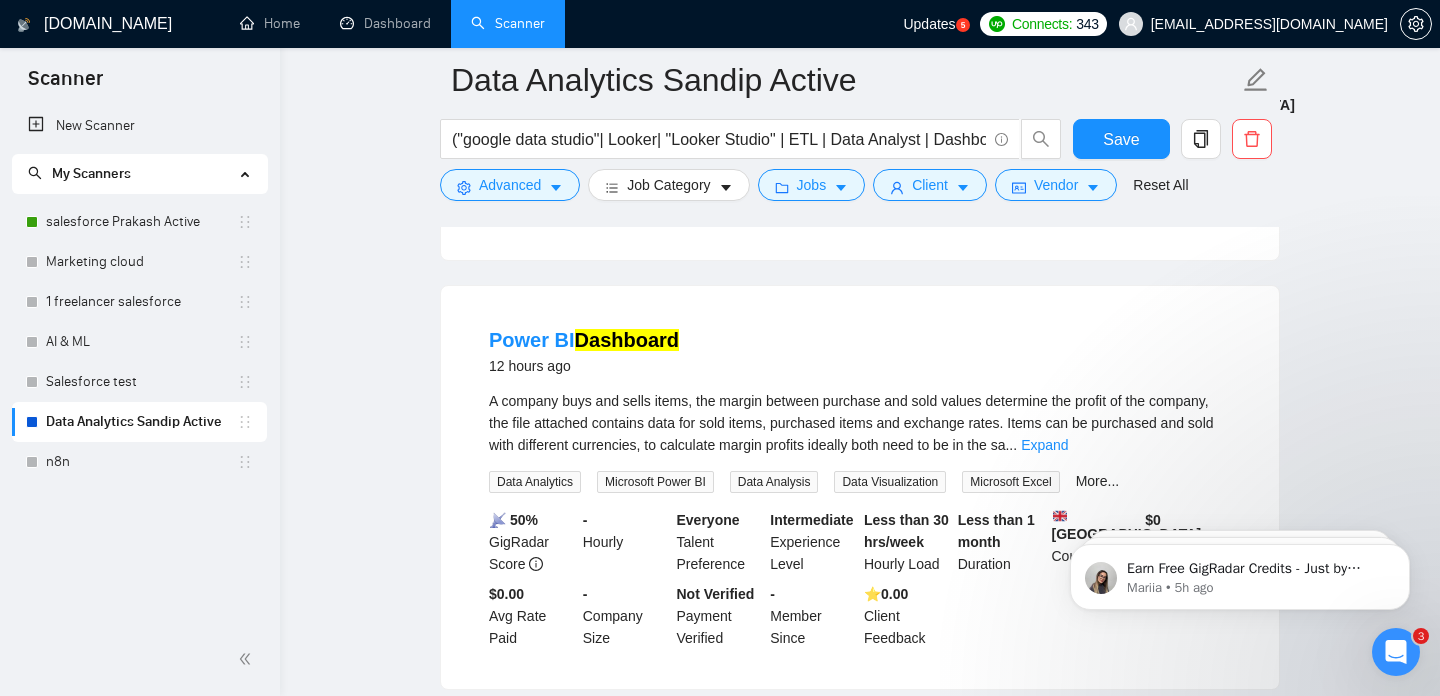 scroll, scrollTop: 1007, scrollLeft: 0, axis: vertical 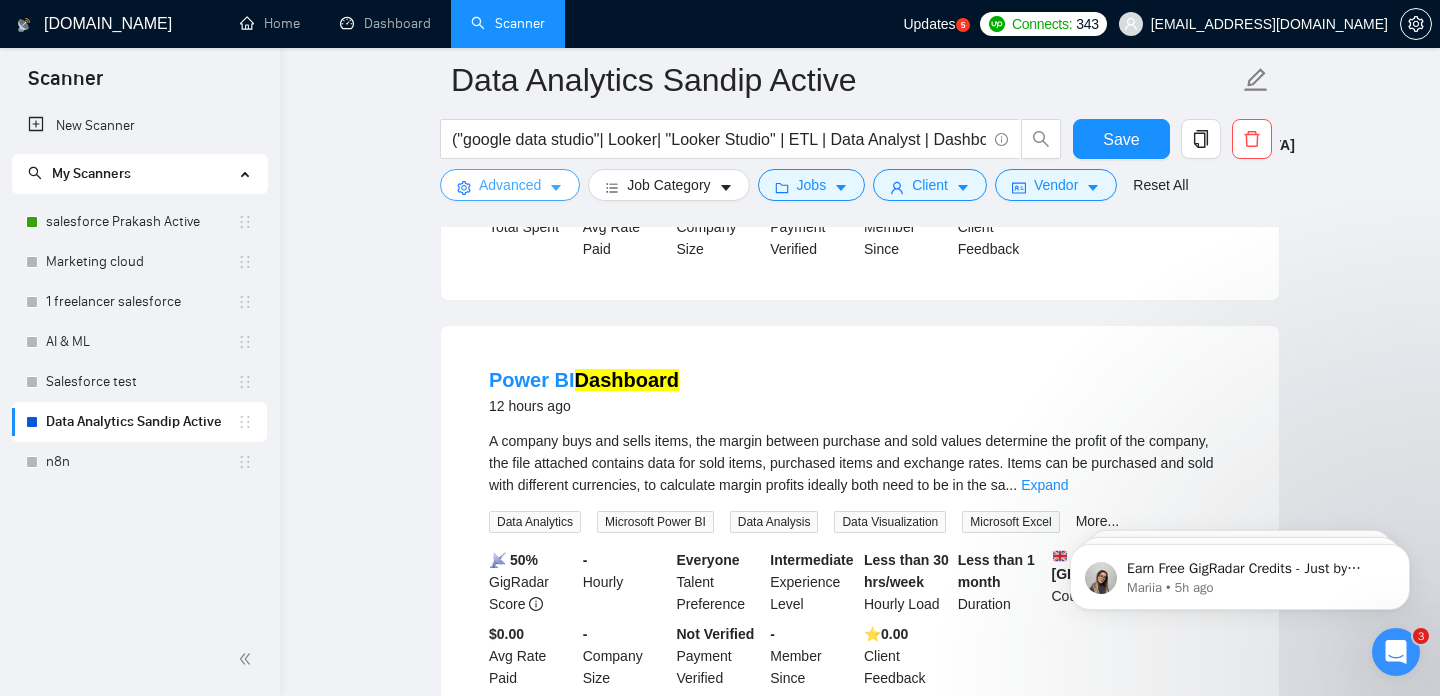 click on "Advanced" at bounding box center [510, 185] 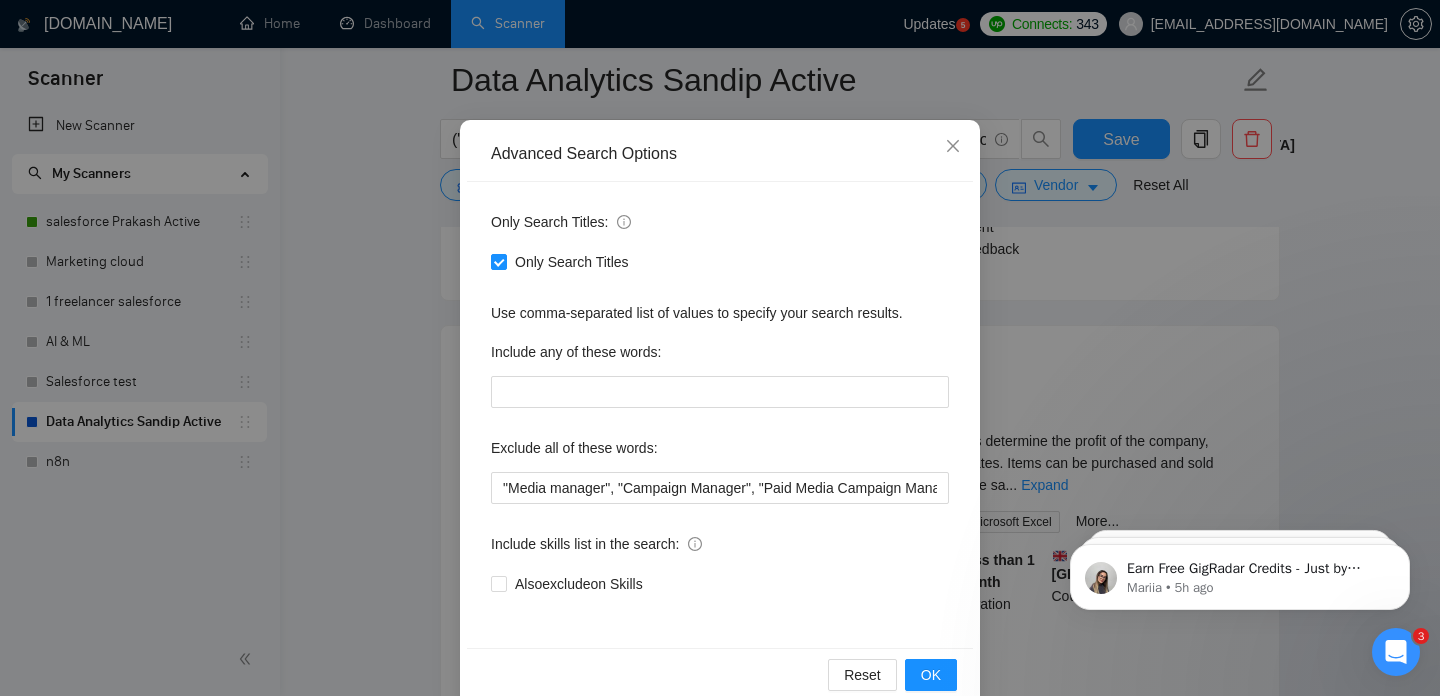 scroll, scrollTop: 136, scrollLeft: 0, axis: vertical 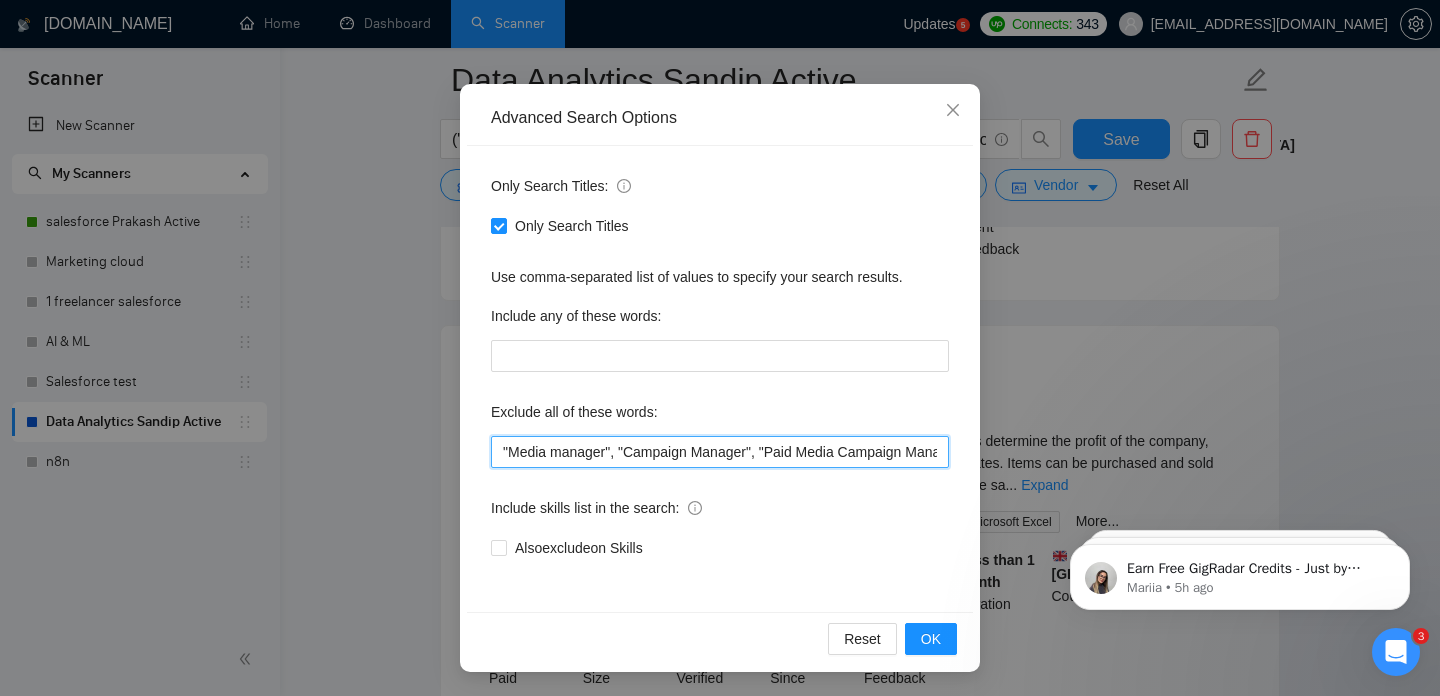 click on ""Media manager", "Campaign Manager", "Paid Media Campaign Manager",  "Virtual Assistant", SEO, GA4, "Google Ads", "Marketing Consultant", Email, "no agencies", train*" at bounding box center (720, 452) 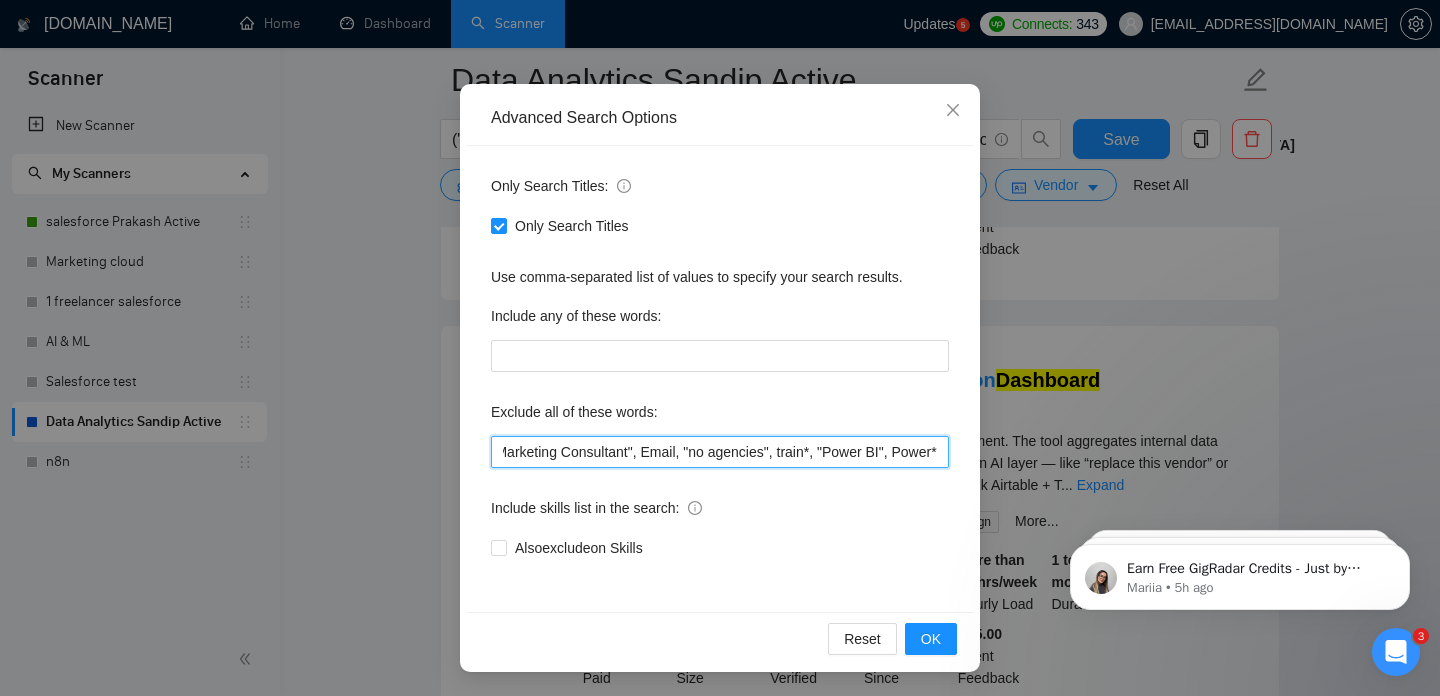 scroll, scrollTop: 0, scrollLeft: 804, axis: horizontal 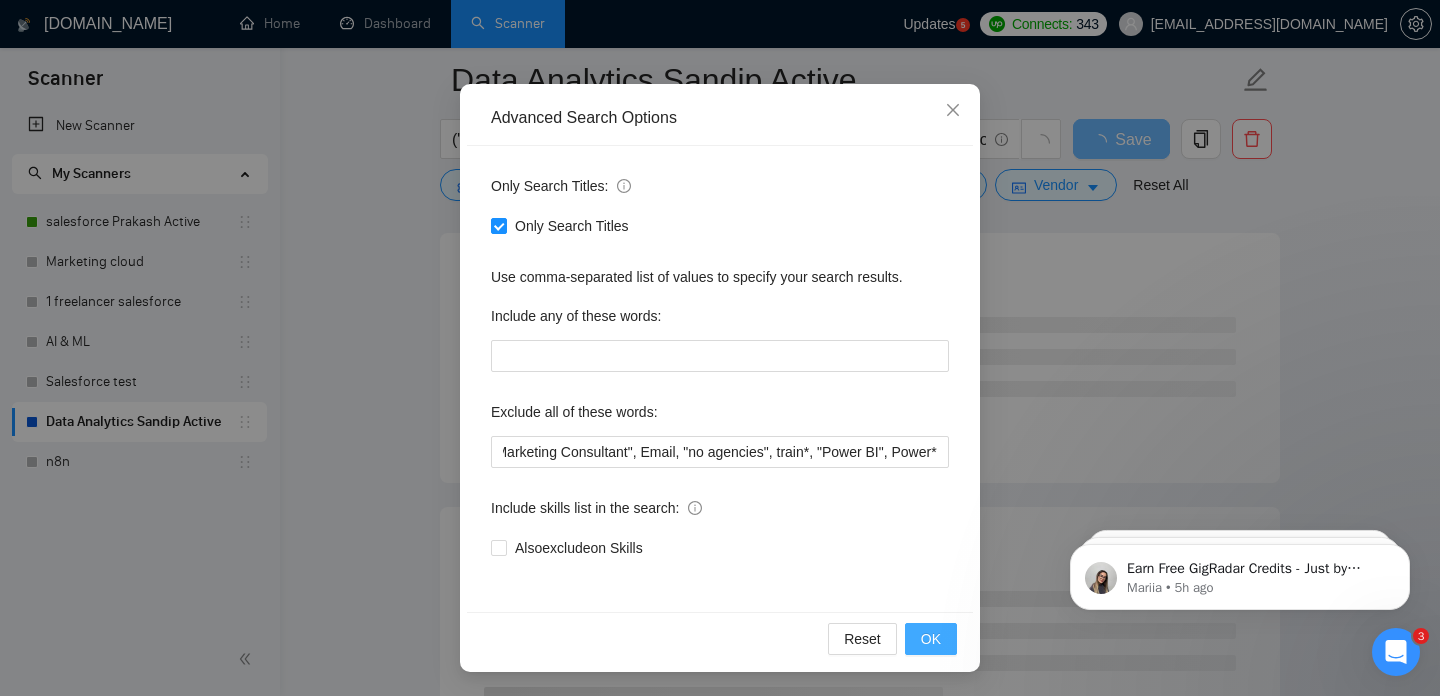 click on "OK" at bounding box center [931, 639] 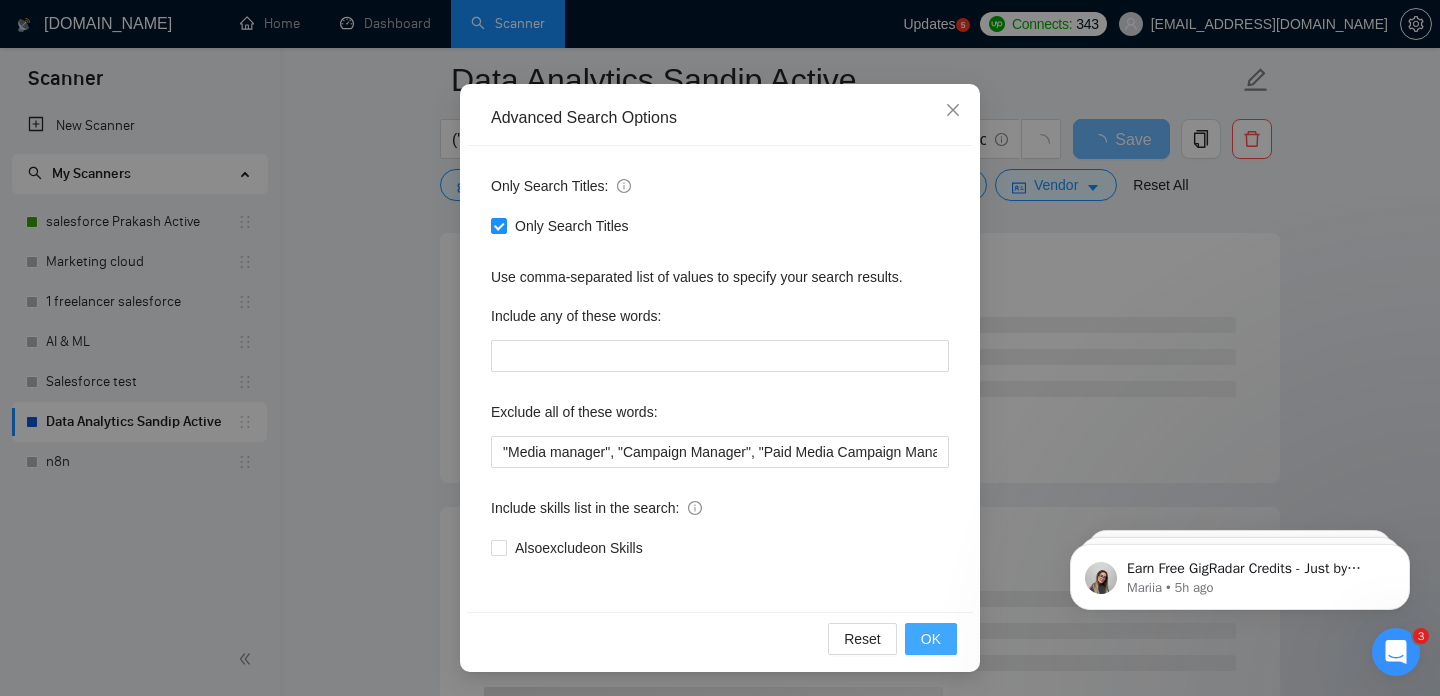 scroll, scrollTop: 36, scrollLeft: 0, axis: vertical 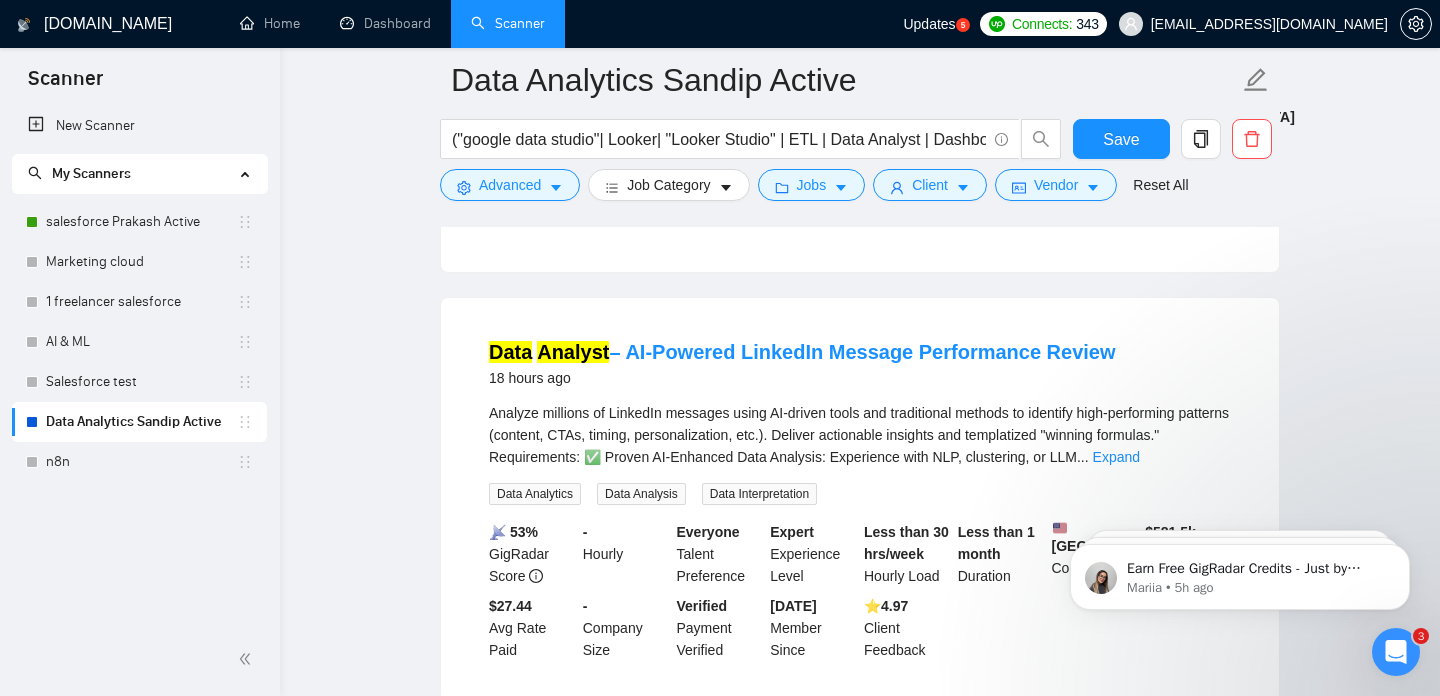 click on "Updates" at bounding box center [929, 24] 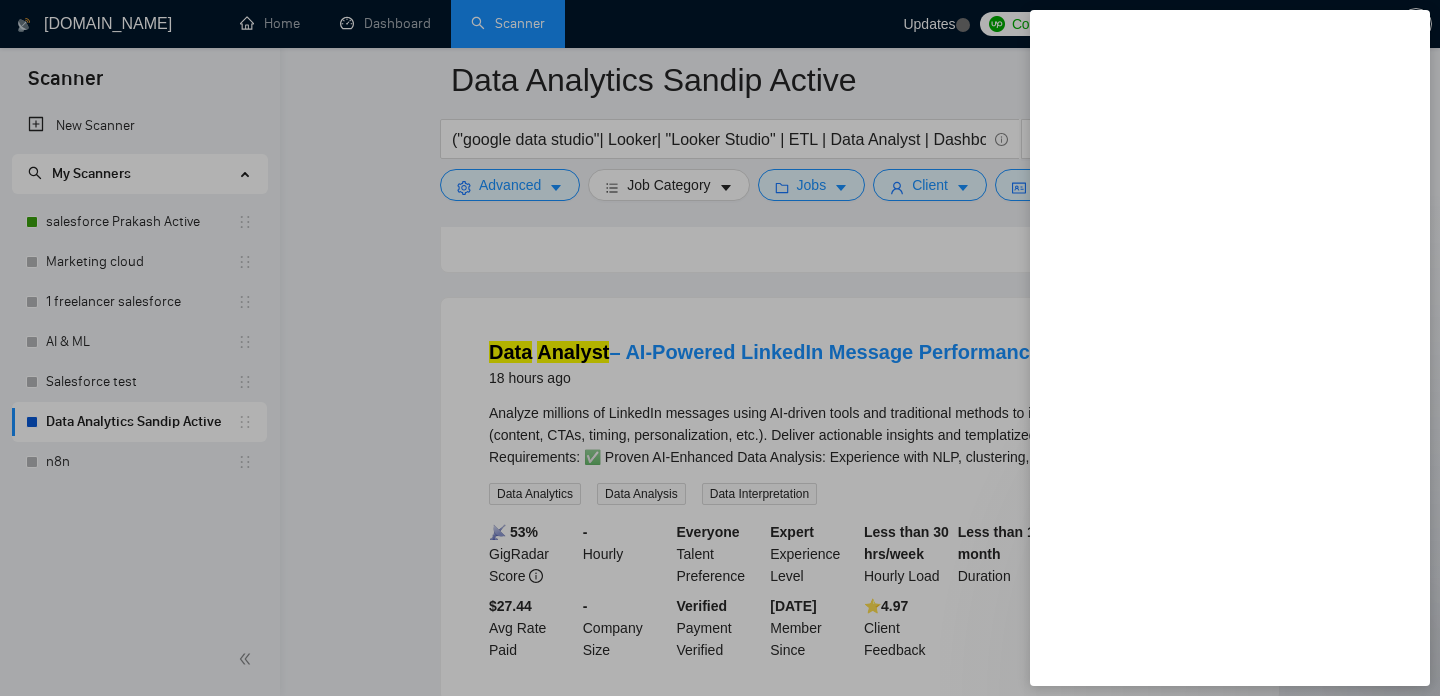 click at bounding box center (720, 348) 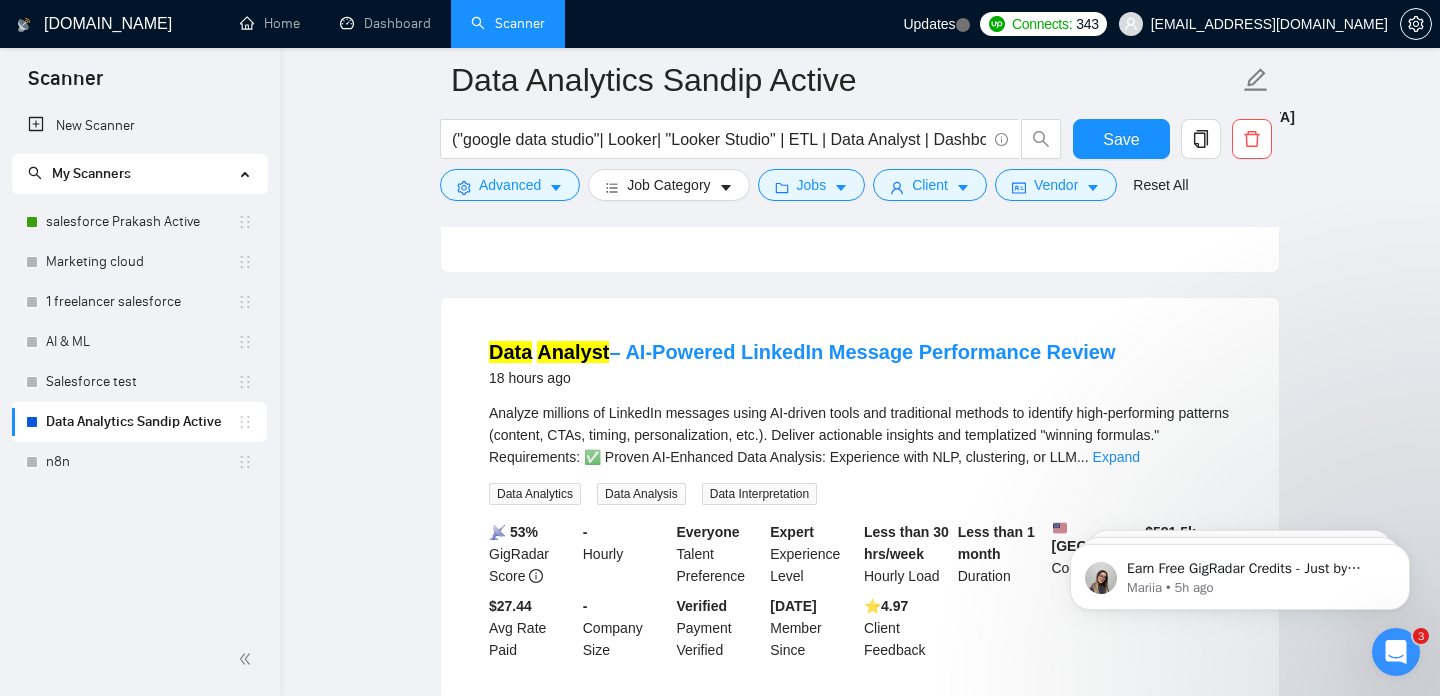 click on "Looking for Full-Stack Developer to Build SaaS  Dashboard  (Crypto Wealth Automation) 9 hours ago 📌 Job Title
Hiring a Full-Stack Team to Build 3 Real AI SaaS Platforms (Crypto, Job Automation, Smart Tax)
💼 Description
We're building something real.
This isn’t an MVP, a side project, or a hustle — this is the foundation of a full AI empire.
I'm a founder with working prototypes and real users for three SaaS platforms. Now I'm hiri ... Expand Full Stack Development Firebase Cloud Firestore React Node.js API Integration More... 📡   37% GigRadar Score   $12 - $25 Hourly $ 2497.50 Fixed-Price Estimated Everyone Talent Preference Intermediate Experience Level Less than 30 hrs/week Hourly Load 1 to 3 months Duration   [GEOGRAPHIC_DATA] Country $ 0 Total Spent $0.00 Avg Rate Paid - Company Size Verified Payment Verified - Member Since ⭐️  0.00 Client Feedback Need UI/UX Designer for B2B AI Tool — Ops Decision  Dashboard 13 hours ago ... Expand UX/UI Design UX & UI Interaction Design Software Design More..." at bounding box center (860, 1547) 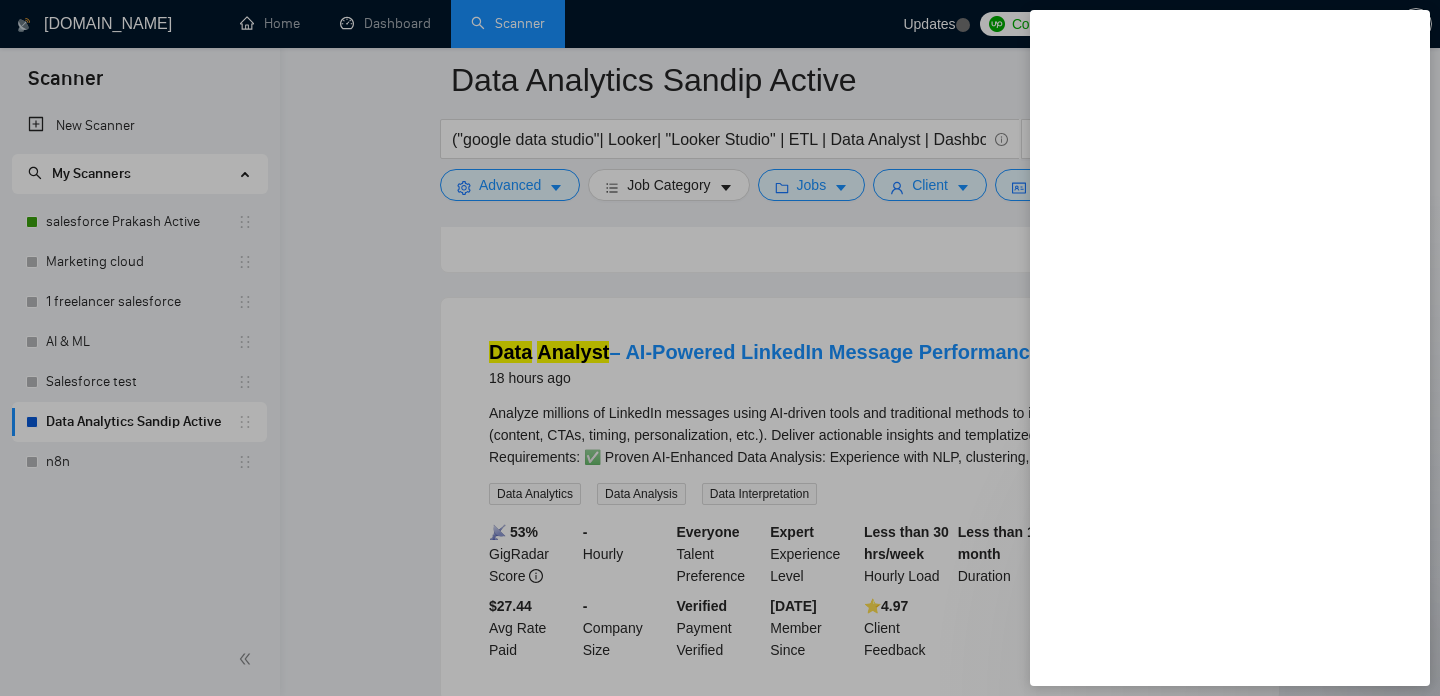 click at bounding box center (720, 348) 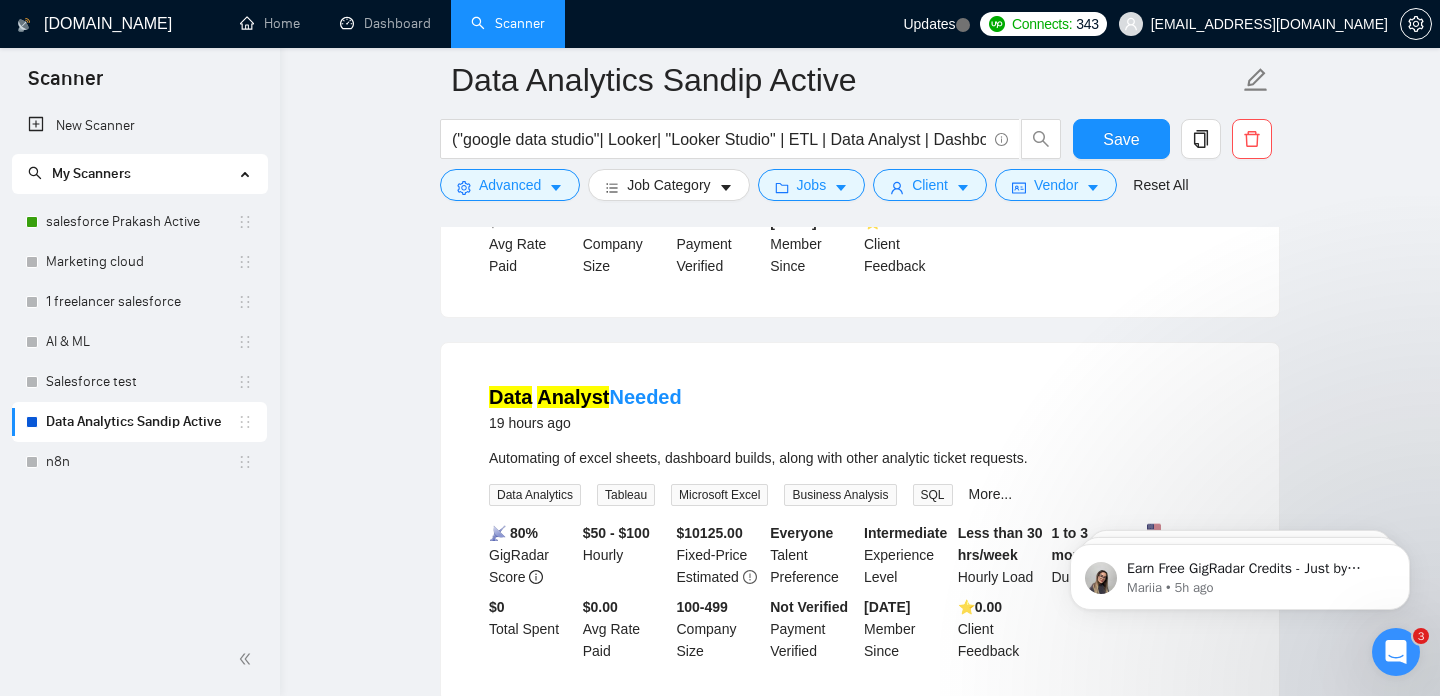 scroll, scrollTop: 1401, scrollLeft: 0, axis: vertical 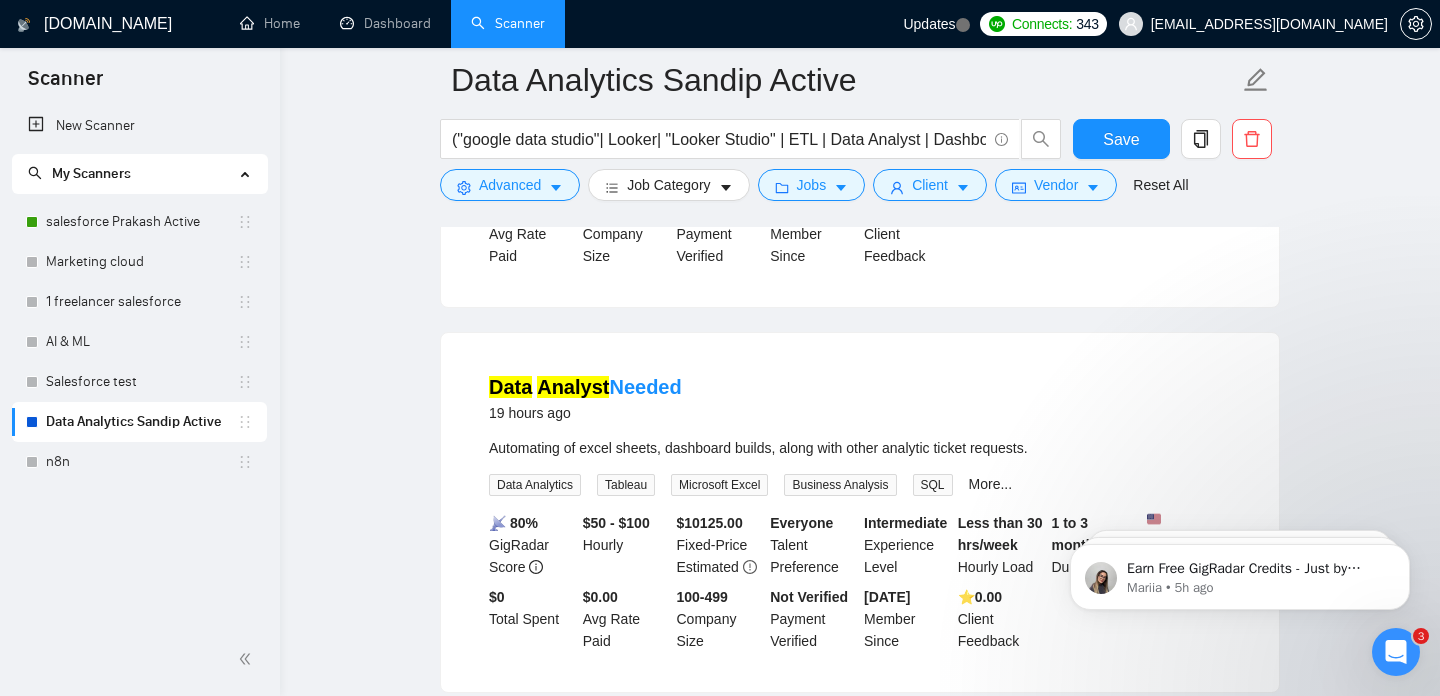 click on "Data Analytics Sandip Active ("google data studio"| Looker| "Looker Studio" | ETL | Data Analyst | Dashboard) Save Advanced   Job Category   Jobs   Client   Vendor   Reset All Preview Results Insights NEW Alerts Auto Bidder Detected   4337  results   (0.32 seconds) Looking for Full-Stack Developer to Build SaaS  Dashboard  (Crypto Wealth Automation) 9 hours ago 📌 Job Title
Hiring a Full-Stack Team to Build 3 Real AI SaaS Platforms (Crypto, Job Automation, Smart Tax)
💼 Description
We're building something real.
This isn’t an MVP, a side project, or a hustle — this is the foundation of a full AI empire.
I'm a founder with working prototypes and real users for three SaaS platforms. Now I'm hiri ... Expand Full Stack Development Firebase Cloud Firestore React Node.js API Integration More... 📡   37% GigRadar Score   $12 - $25 Hourly $ 2497.50 Fixed-Price Estimated Everyone Talent Preference Intermediate Experience Level Less than 30 hrs/week Hourly Load 1 to 3 months Duration   [GEOGRAPHIC_DATA] Country $ 0 -" at bounding box center [860, 1008] 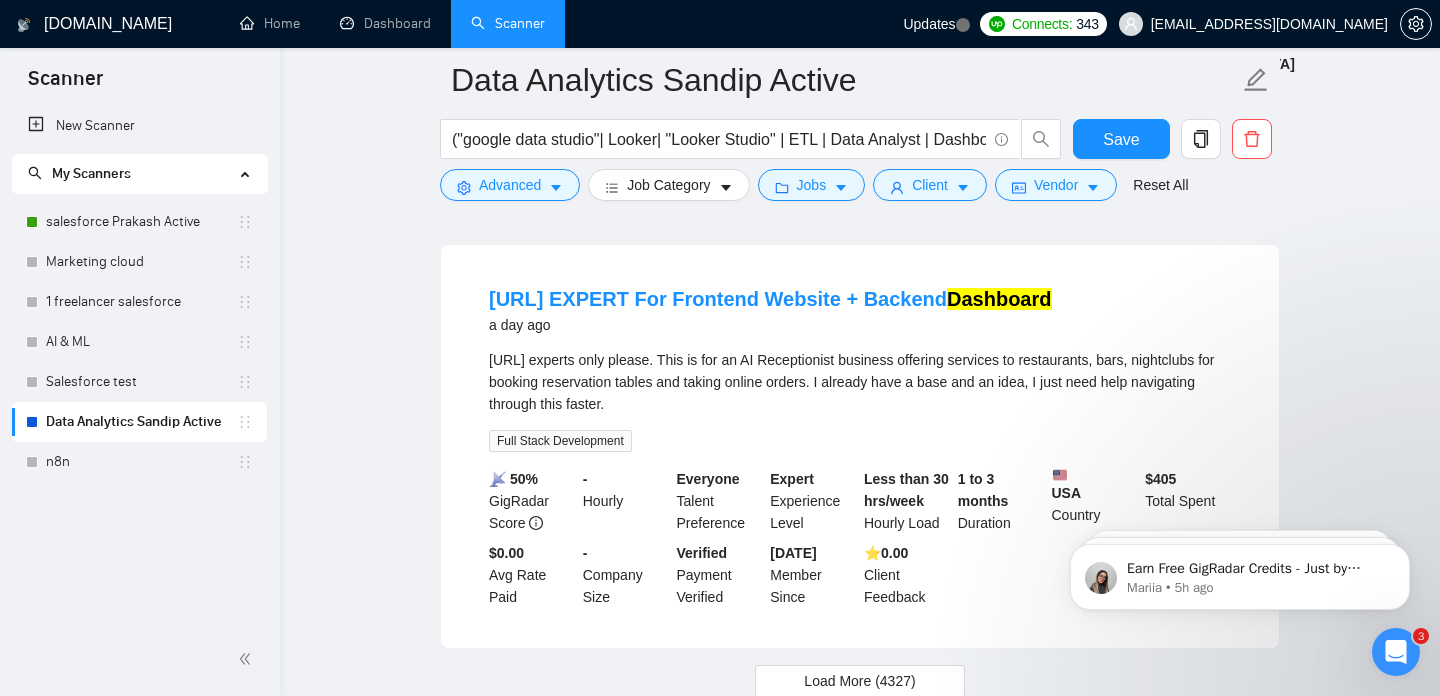 scroll, scrollTop: 4211, scrollLeft: 0, axis: vertical 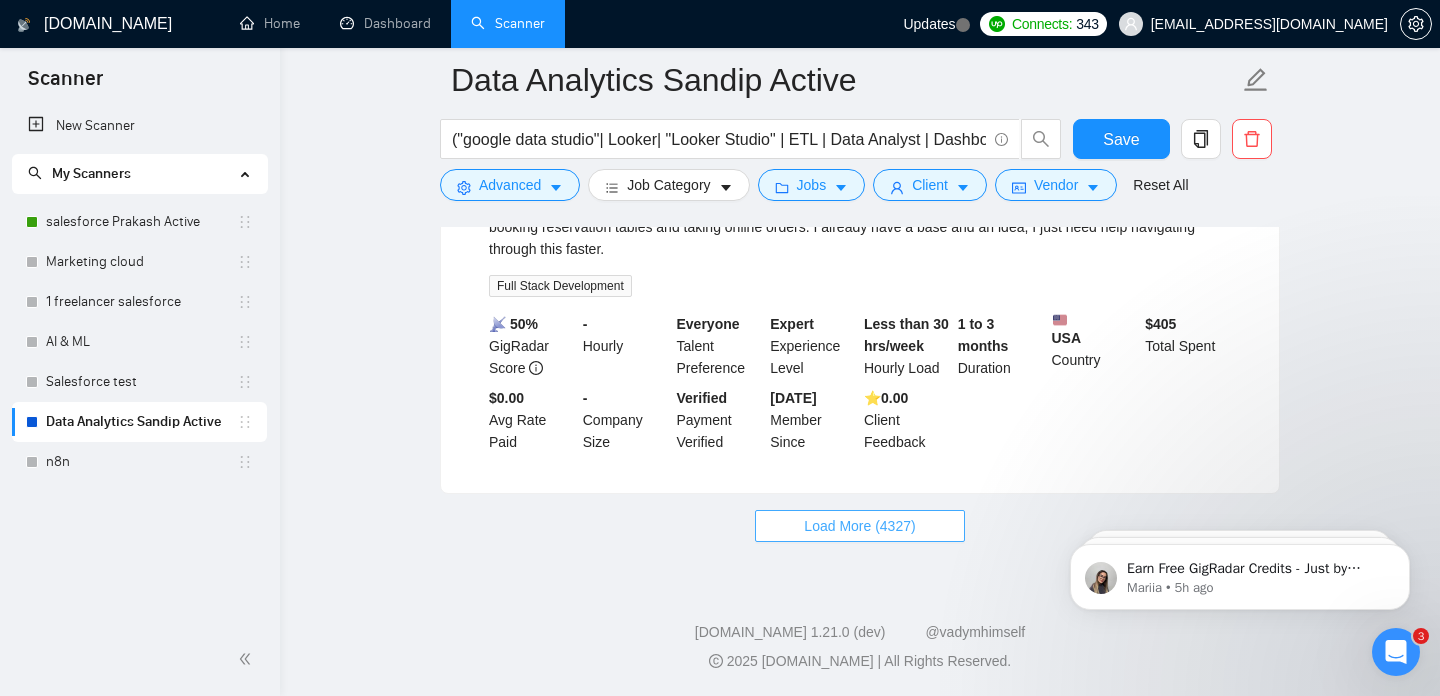 click on "Load More (4327)" at bounding box center [859, 526] 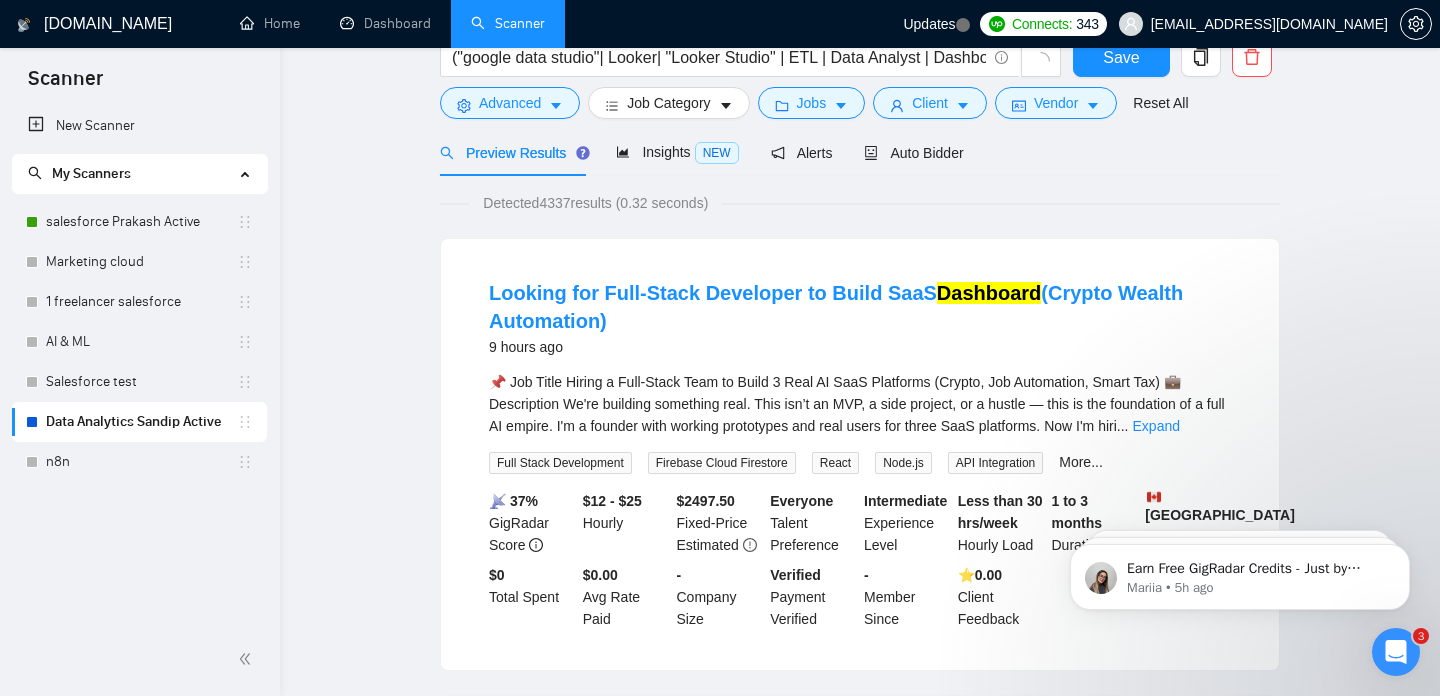 scroll, scrollTop: 0, scrollLeft: 0, axis: both 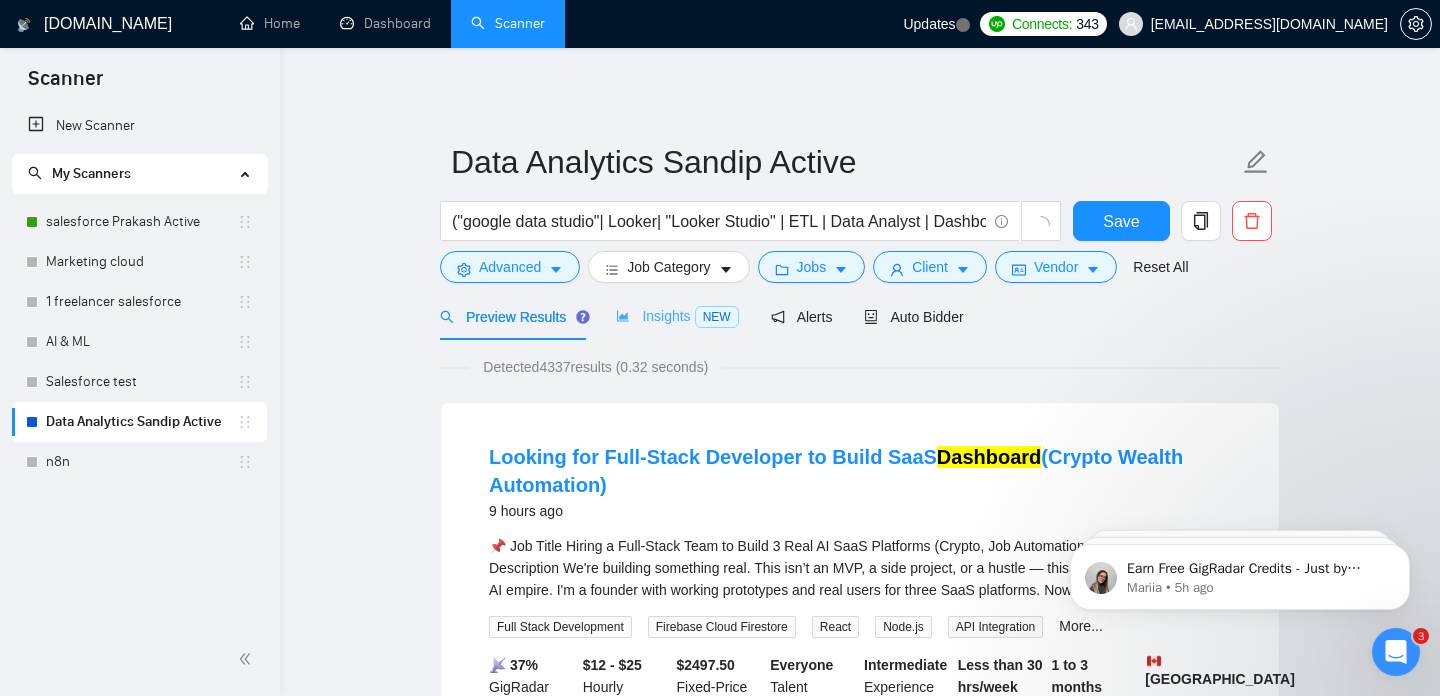 click on "Insights NEW" at bounding box center (677, 316) 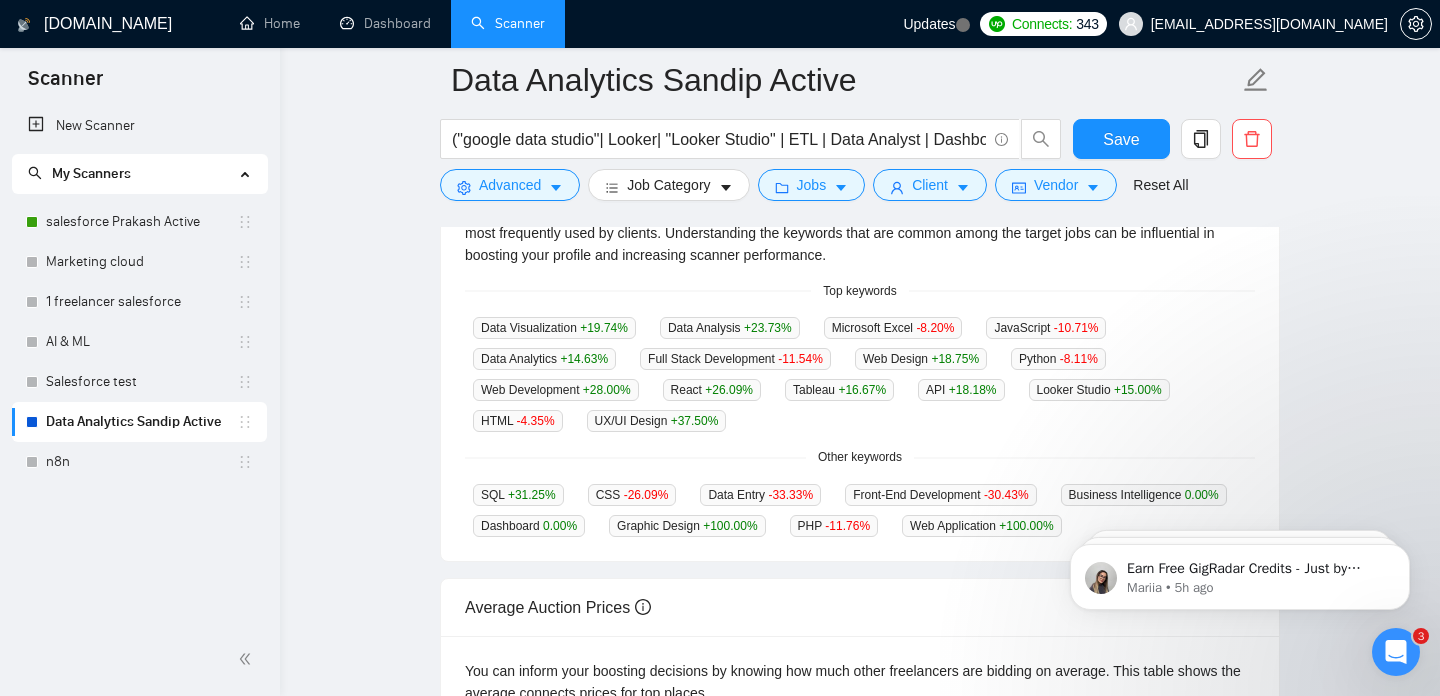 scroll, scrollTop: 785, scrollLeft: 0, axis: vertical 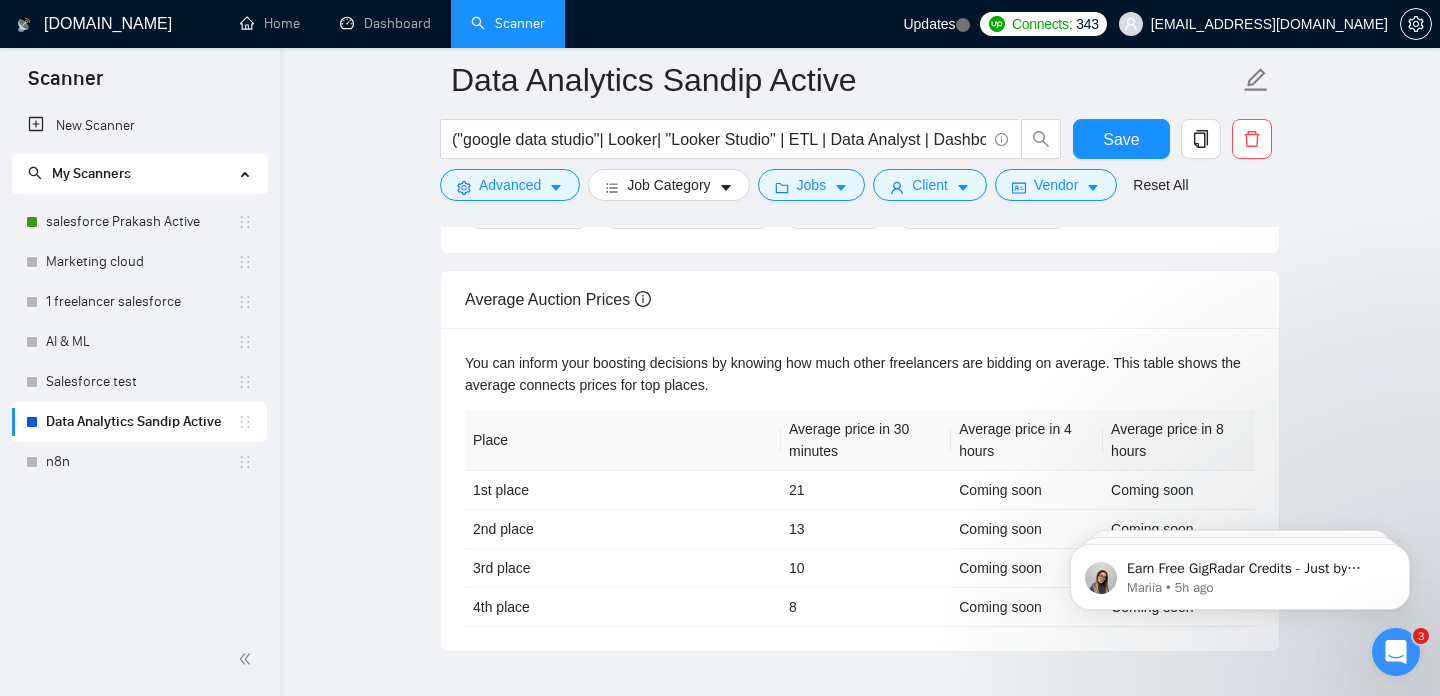 click on "Average price in 30 minutes" at bounding box center (866, 440) 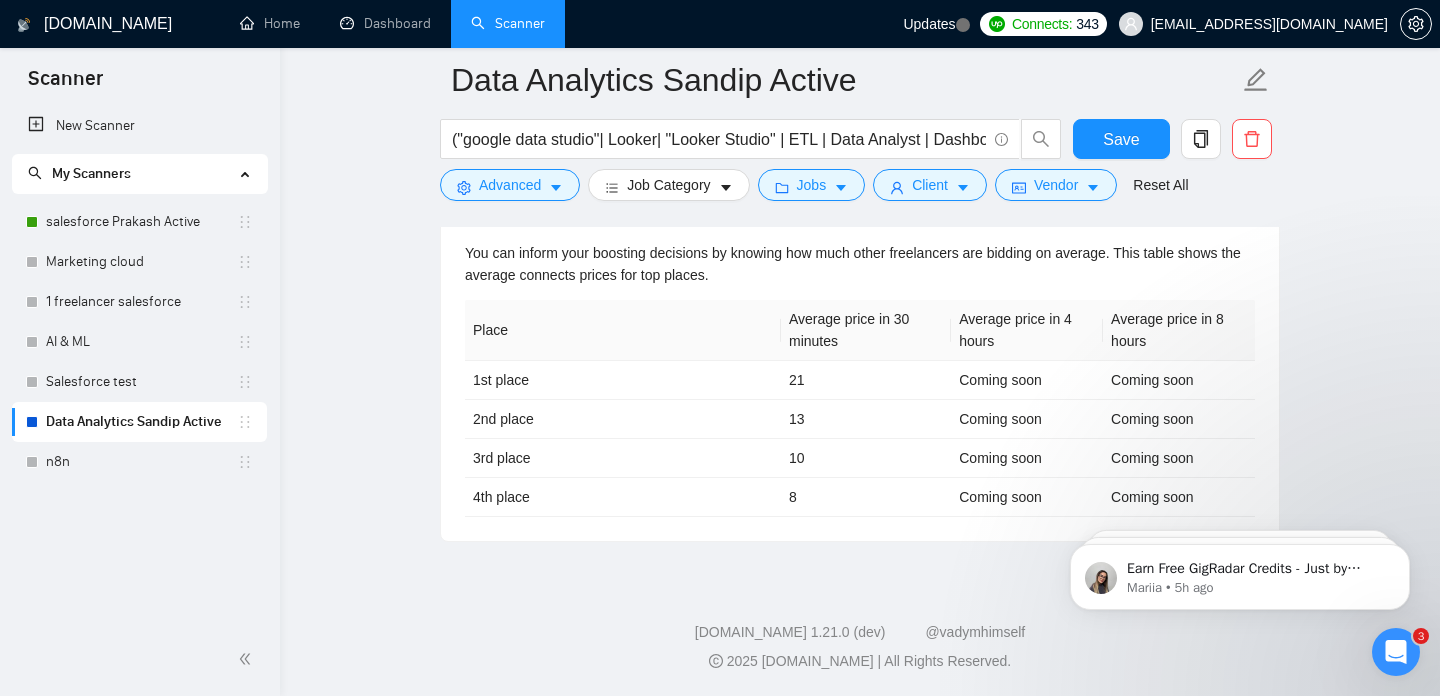 scroll, scrollTop: 922, scrollLeft: 0, axis: vertical 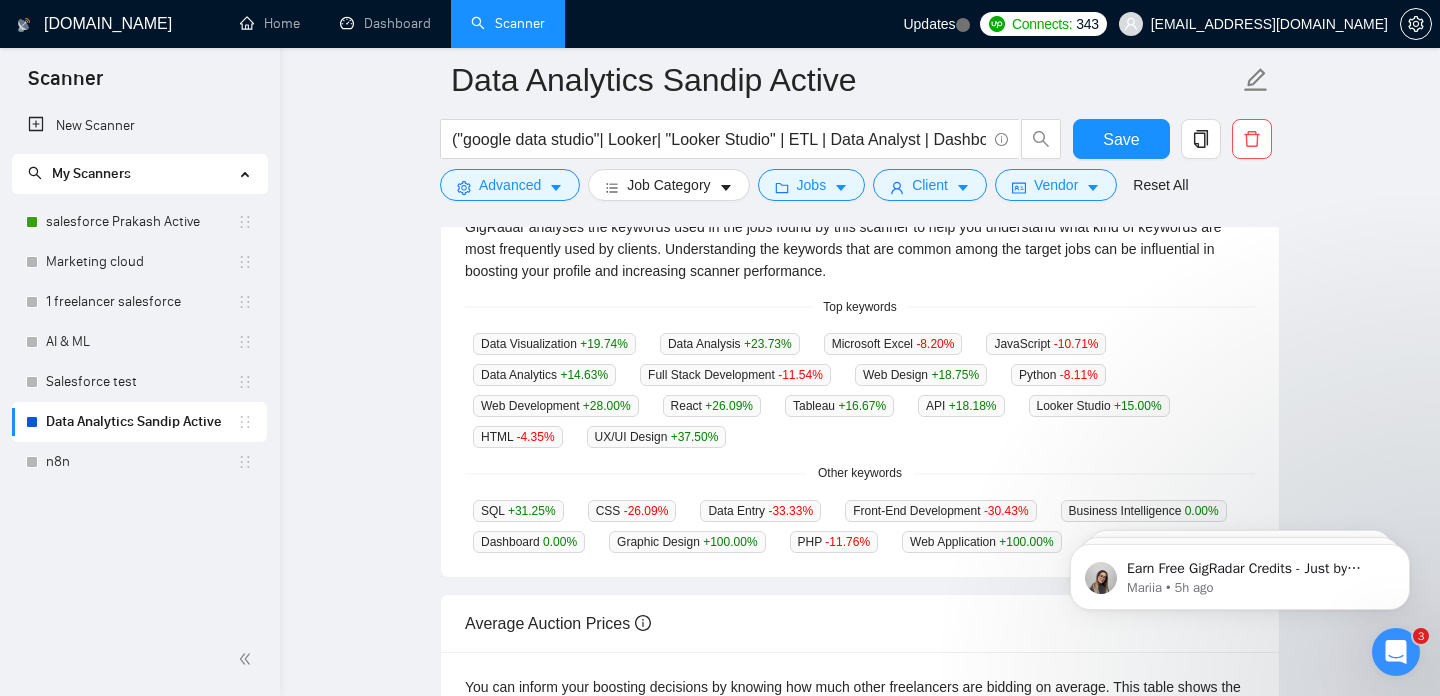 click on "GigRadar analyses the keywords used in the jobs found by this scanner to help you understand what kind of keywords are most frequently used by clients. Understanding the keywords that are common among the target jobs can be influential in boosting your profile and increasing scanner performance. Top keywords Data Visualization   +19.74 % Data Analysis   +23.73 % Microsoft Excel   -8.20 % JavaScript   -10.71 % Data Analytics   +14.63 % Full Stack Development   -11.54 % Web Design   +18.75 % Python   -8.11 % Web Development   +28.00 % React   +26.09 % Tableau   +16.67 % API   +18.18 % Looker Studio   +15.00 % HTML   -4.35 % UX/UI Design   +37.50 % Other keywords SQL   +31.25 % CSS   -26.09 % Data Entry   -33.33 % Front-End Development   -30.43 % Business Intelligence   0.00 % Dashboard   0.00 % Graphic Design   +100.00 % PHP   -11.76 % Web Application   +100.00 %" at bounding box center (860, 385) 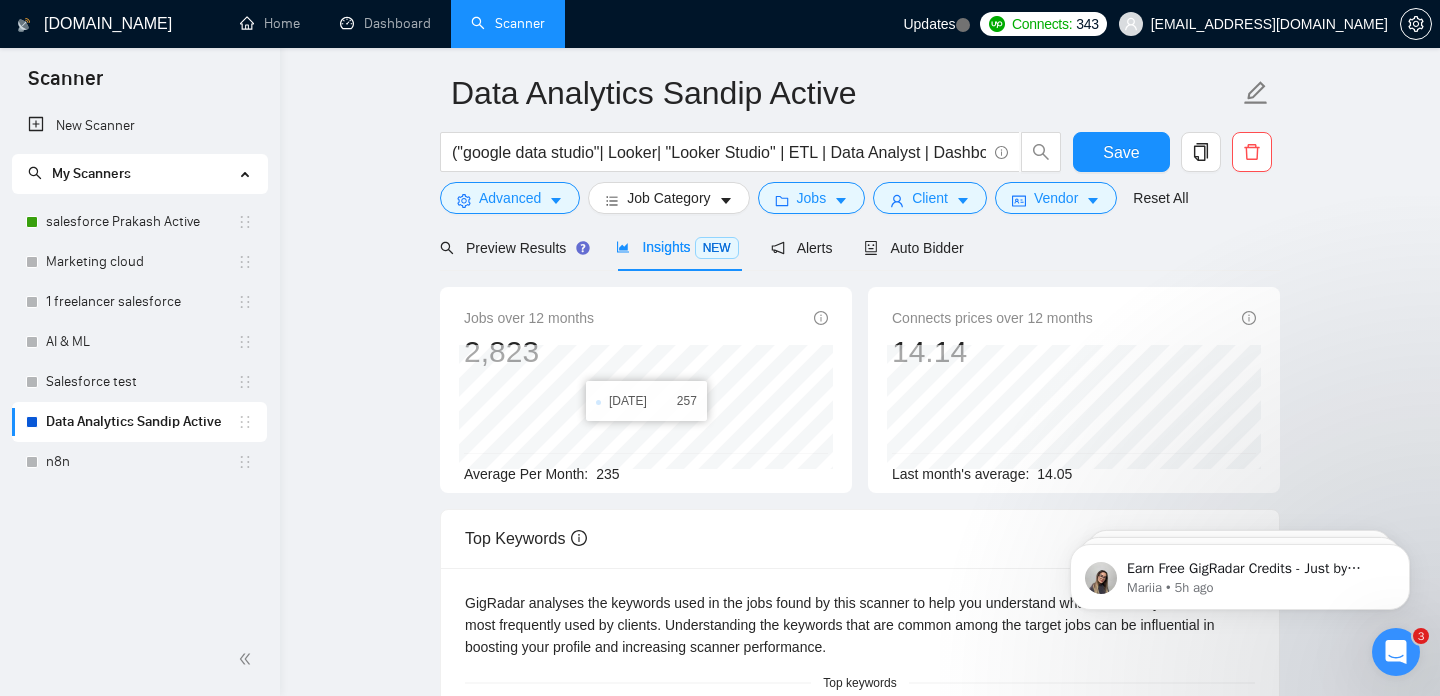 scroll, scrollTop: 153, scrollLeft: 0, axis: vertical 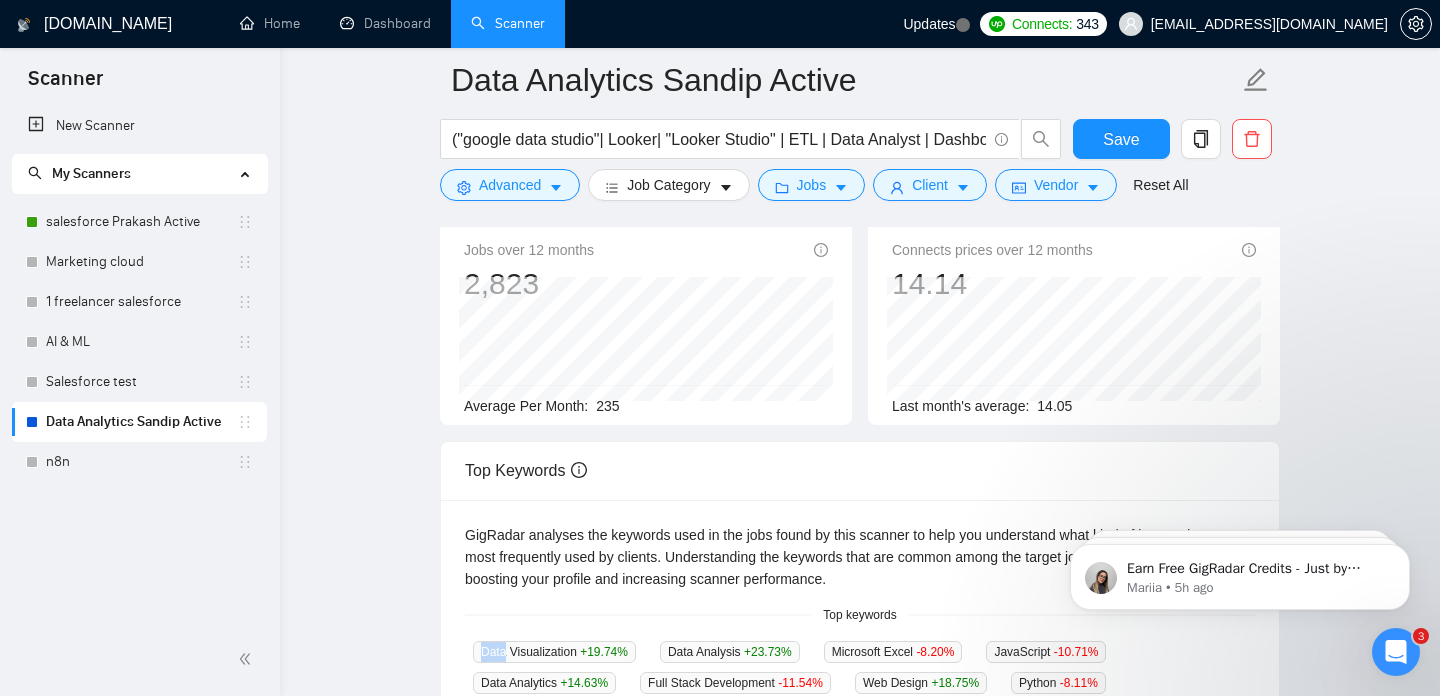 click on "GigRadar analyses the keywords used in the jobs found by this scanner to help you understand what kind of keywords are most frequently used by clients. Understanding the keywords that are common among the target jobs can be influential in boosting your profile and increasing scanner performance." at bounding box center (860, 557) 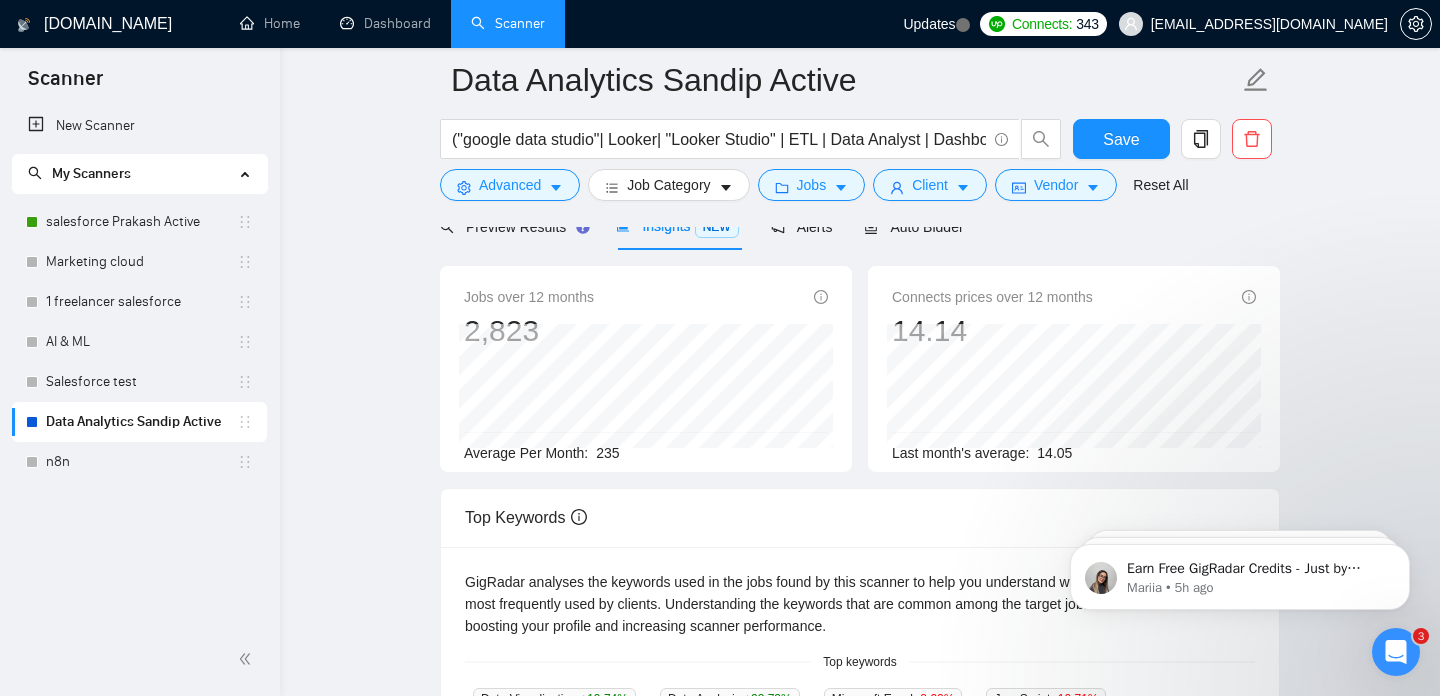 scroll, scrollTop: 0, scrollLeft: 0, axis: both 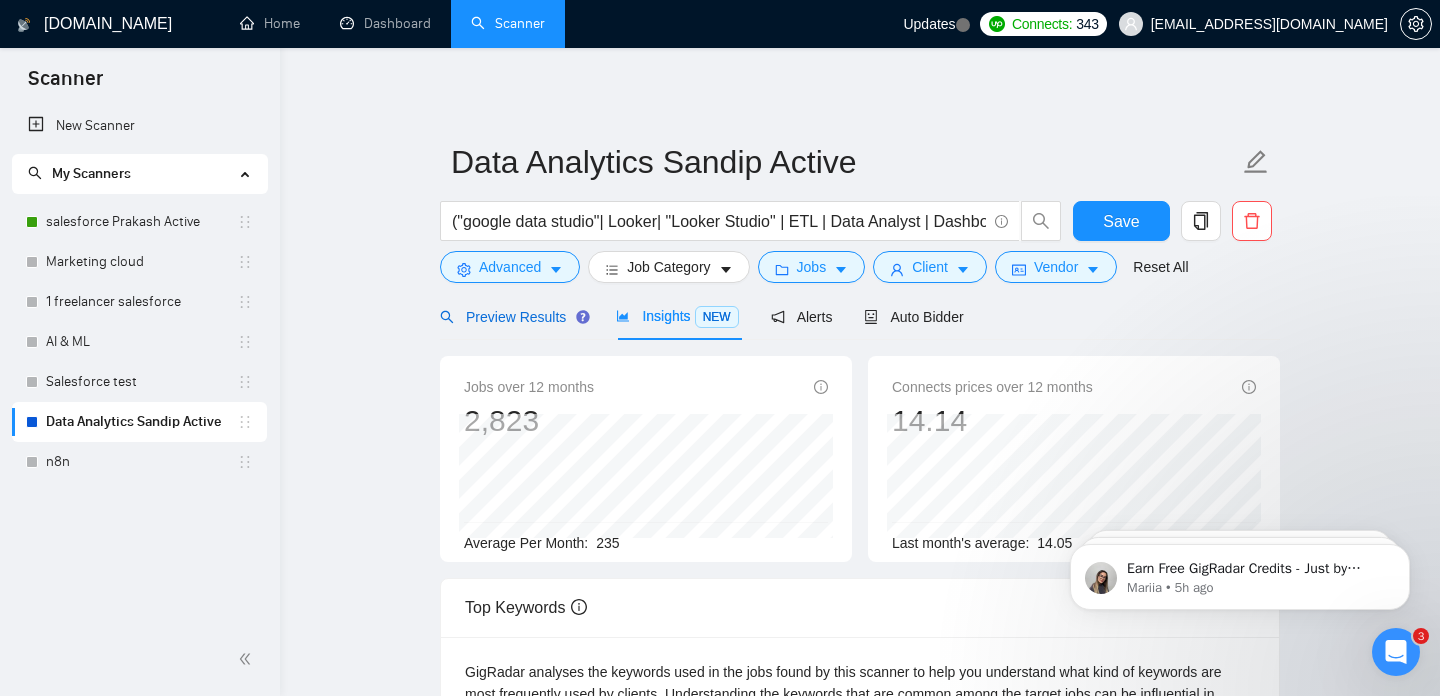 click on "Preview Results" at bounding box center (512, 317) 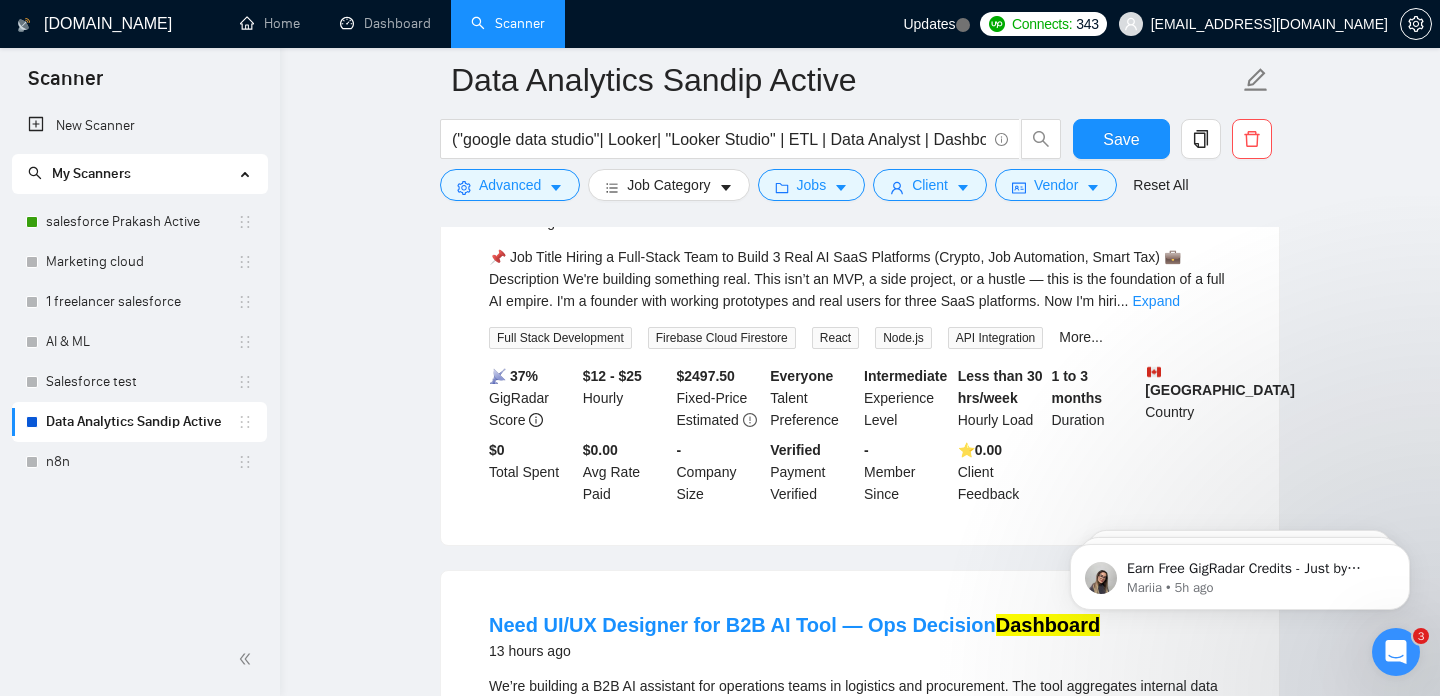 scroll, scrollTop: 307, scrollLeft: 0, axis: vertical 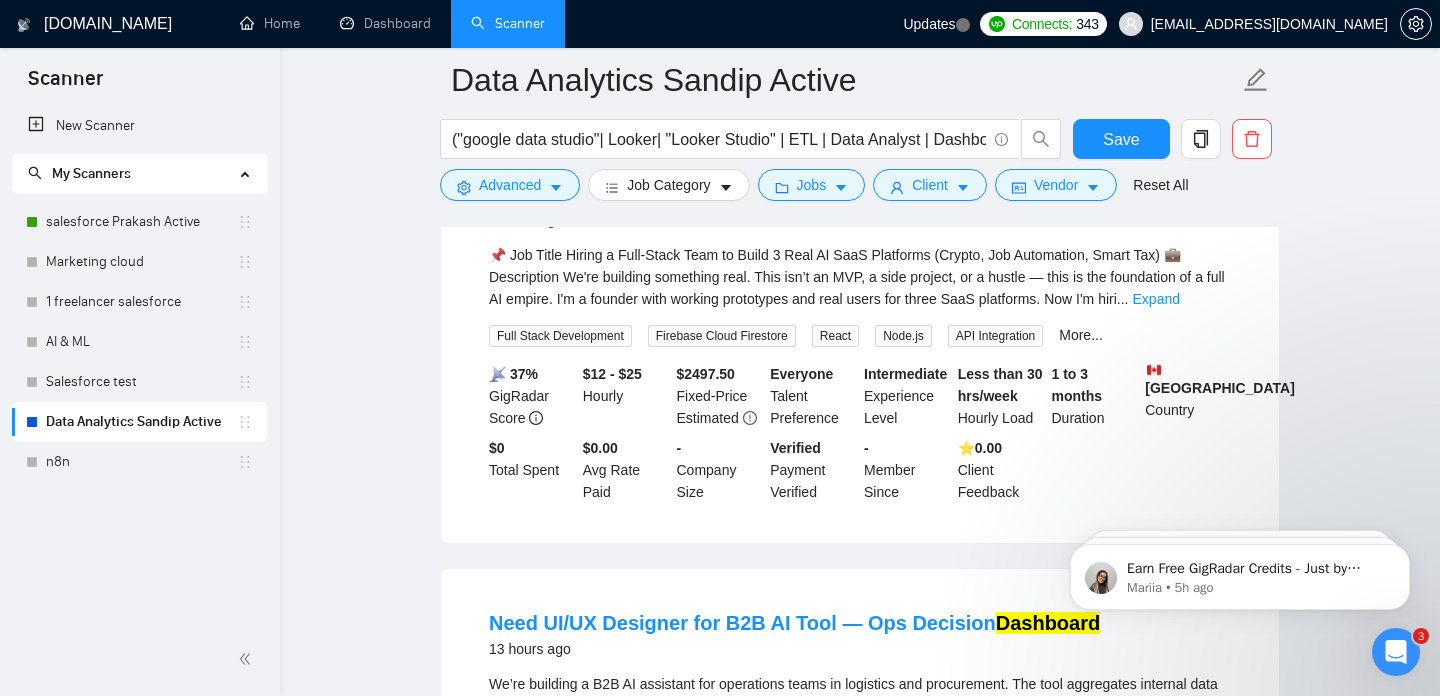 click at bounding box center [1396, 652] 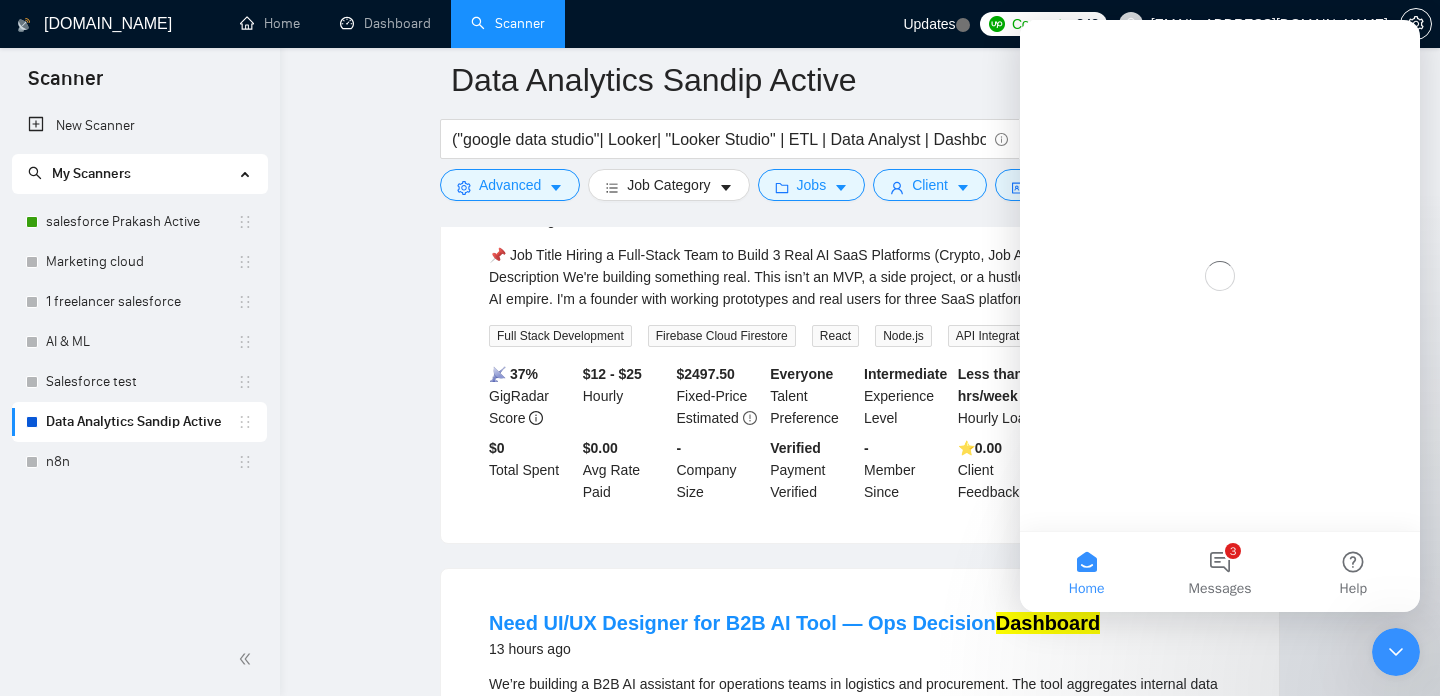 scroll, scrollTop: 0, scrollLeft: 0, axis: both 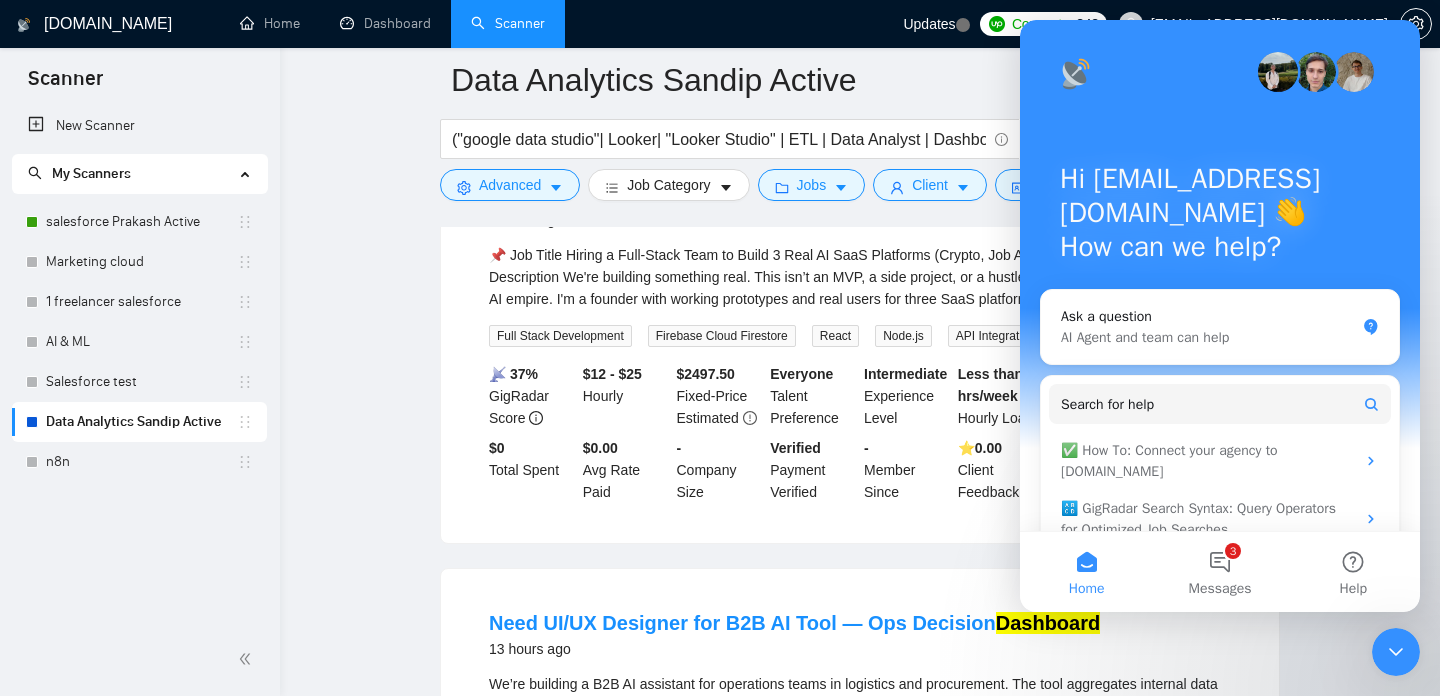 click on "Looking for Full-Stack Developer to Build SaaS  Dashboard  (Crypto Wealth Automation) 9 hours ago 📌 Job Title
Hiring a Full-Stack Team to Build 3 Real AI SaaS Platforms (Crypto, Job Automation, Smart Tax)
💼 Description
We're building something real.
This isn’t an MVP, a side project, or a hustle — this is the foundation of a full AI empire.
I'm a founder with working prototypes and real users for three SaaS platforms. Now I'm hiri ... Expand Full Stack Development Firebase Cloud Firestore React Node.js API Integration More... 📡   37% GigRadar Score   $12 - $25 Hourly $ 2497.50 Fixed-Price Estimated Everyone Talent Preference Intermediate Experience Level Less than 30 hrs/week Hourly Load 1 to 3 months Duration   [GEOGRAPHIC_DATA] Country $ 0 Total Spent $0.00 Avg Rate Paid - Company Size Verified Payment Verified - Member Since ⭐️  0.00 Client Feedback" at bounding box center (860, 327) 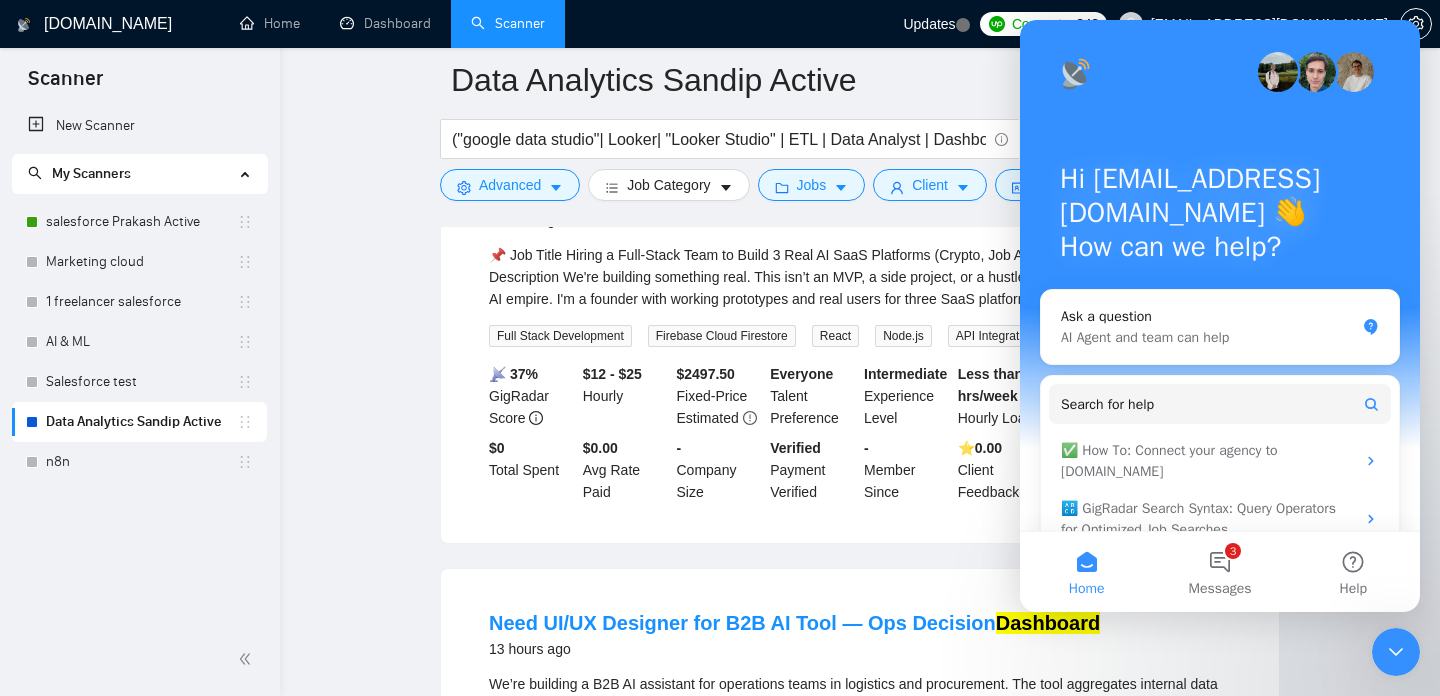 click on "Hi [EMAIL_ADDRESS][DOMAIN_NAME] 👋 How can we help?" at bounding box center [1220, 217] 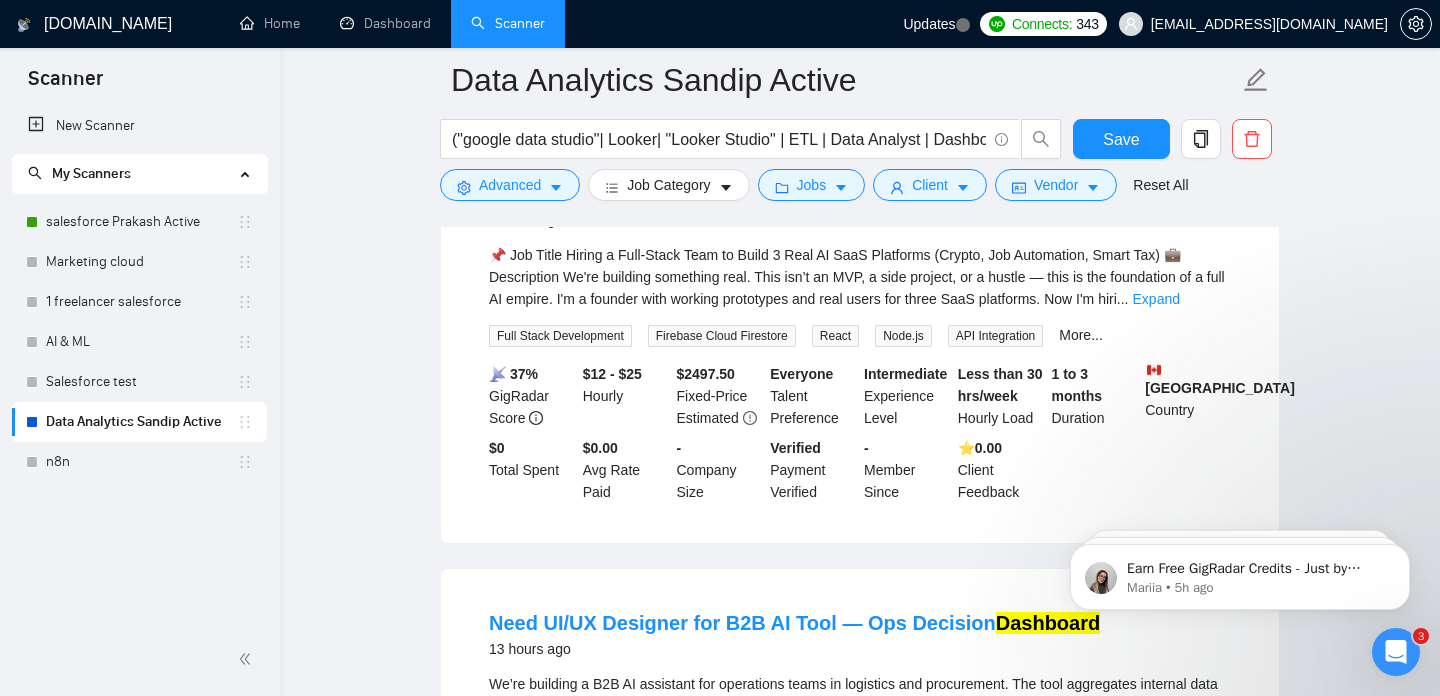 scroll, scrollTop: 0, scrollLeft: 0, axis: both 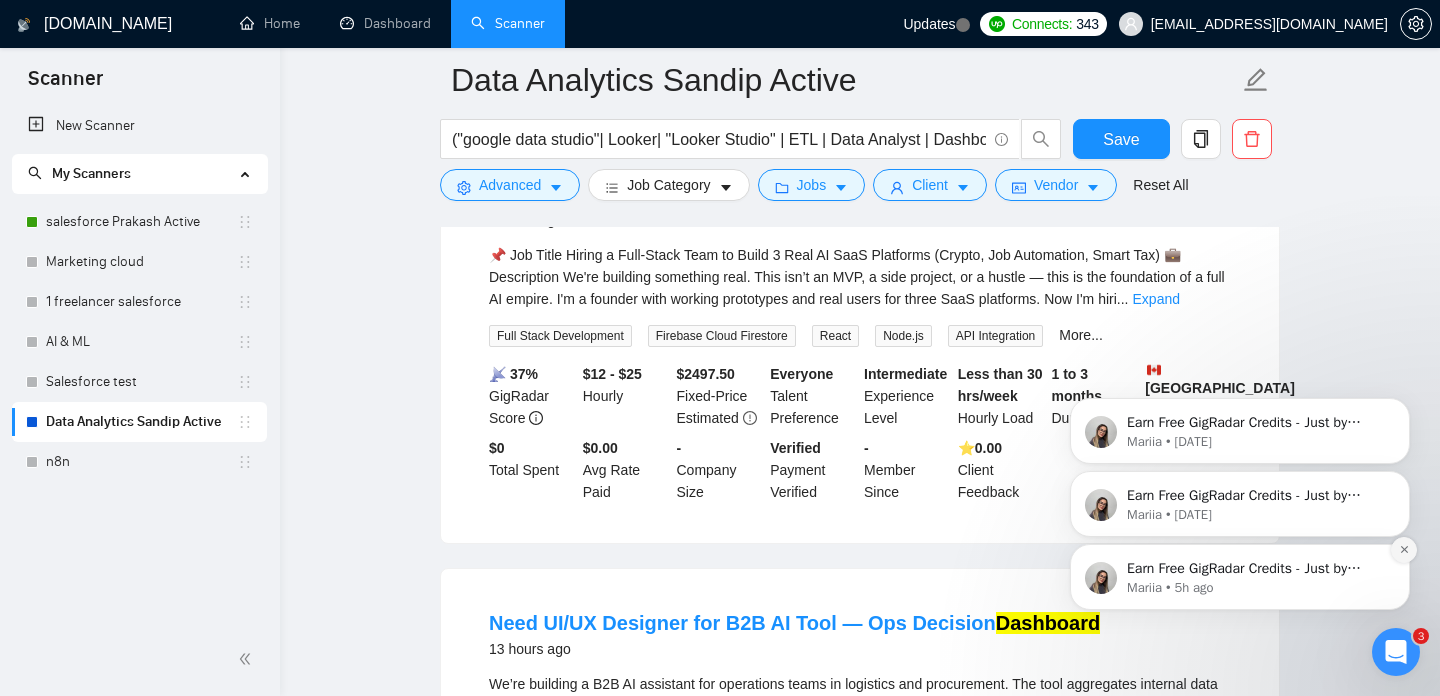 click 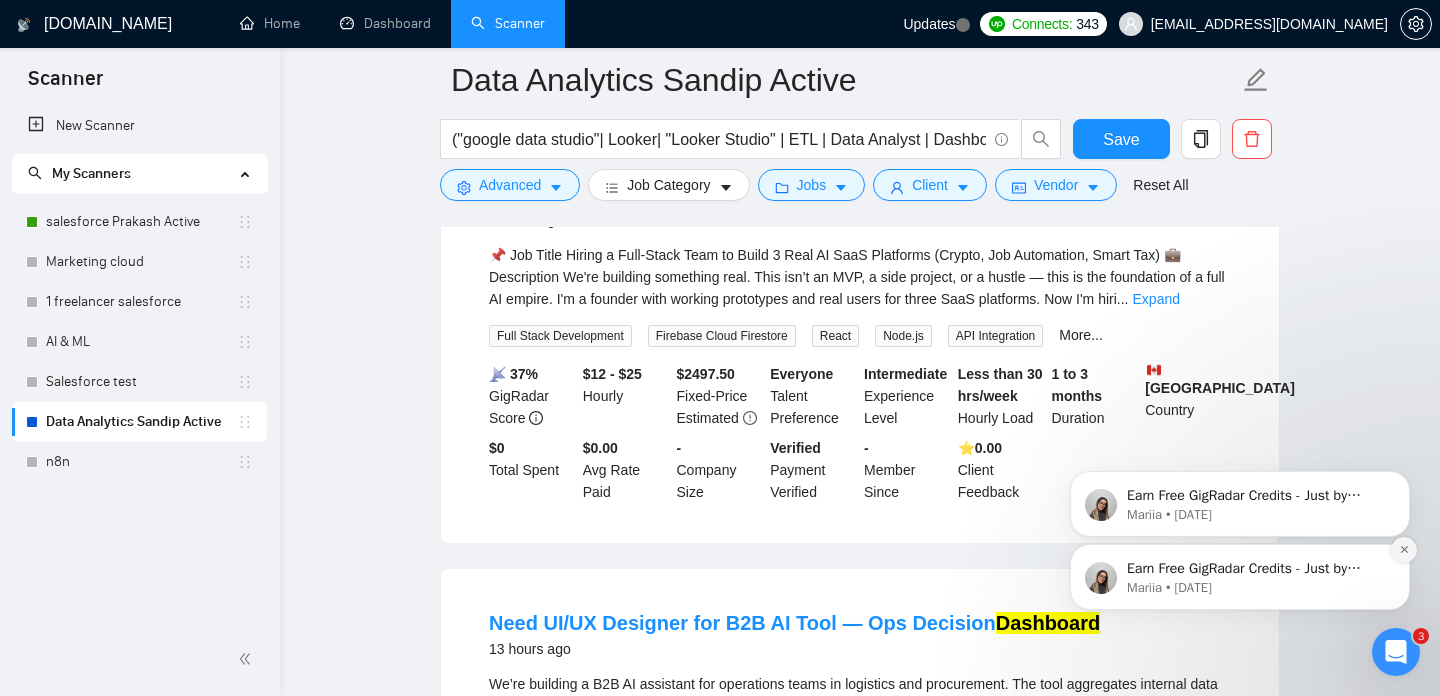 click at bounding box center [1404, 550] 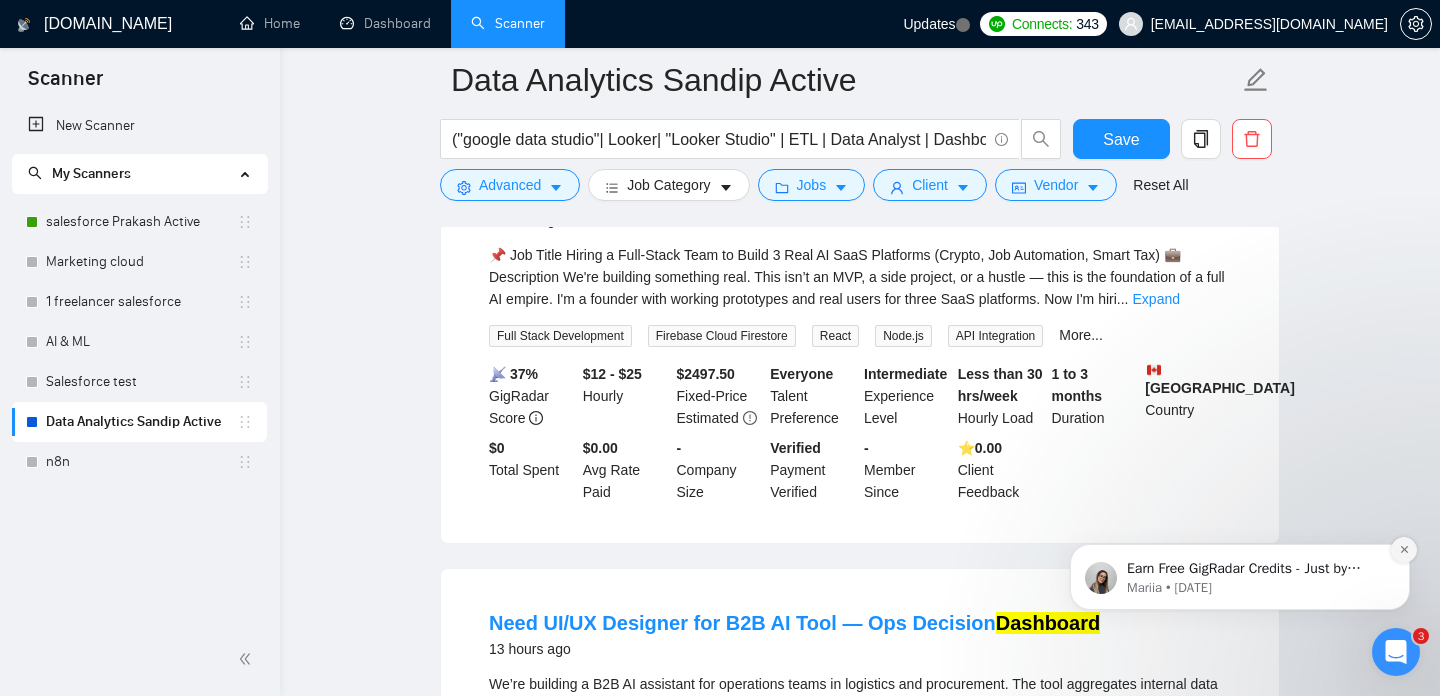 click 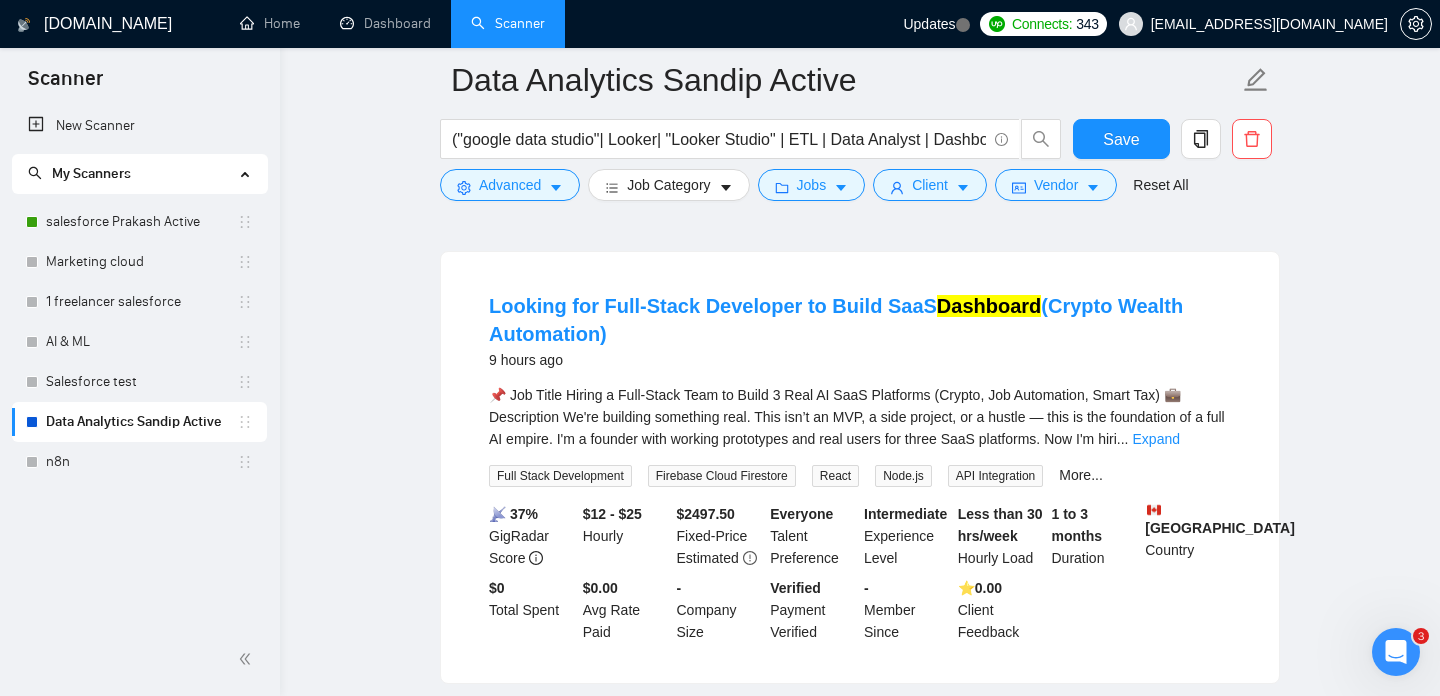 scroll, scrollTop: 166, scrollLeft: 0, axis: vertical 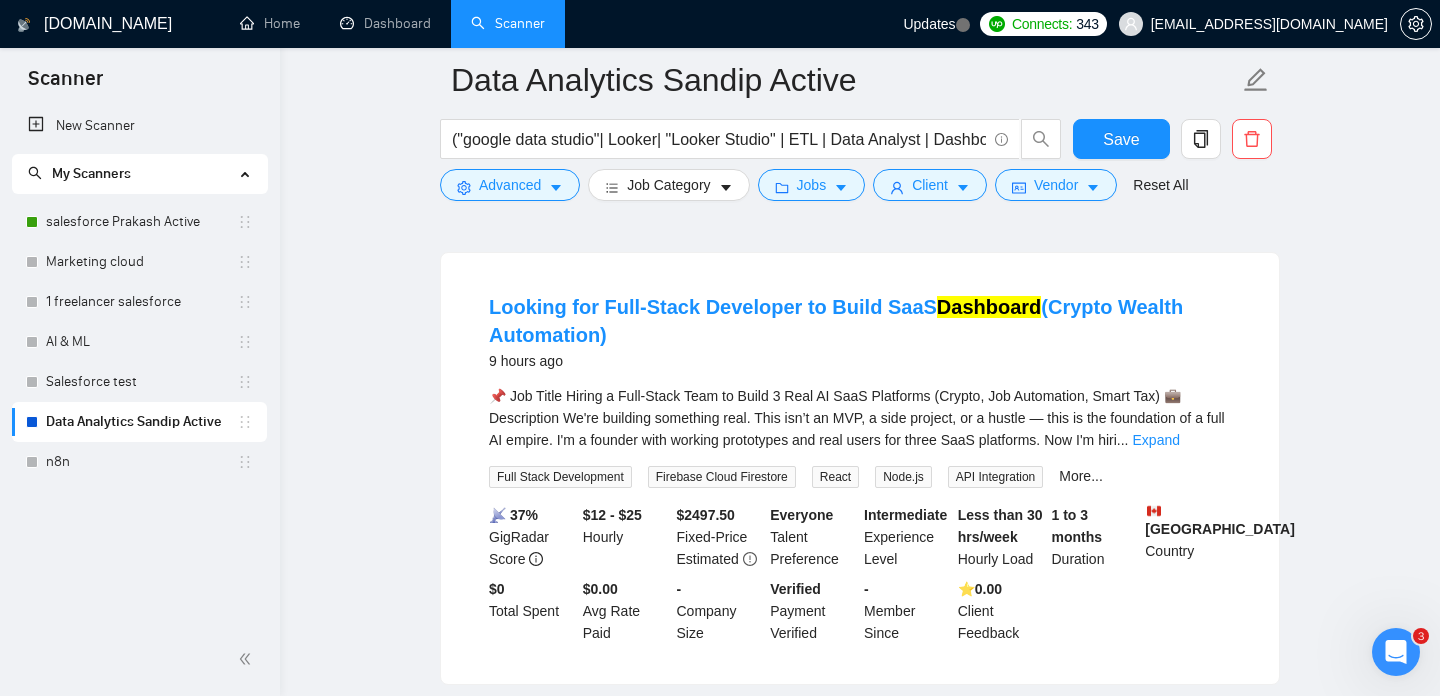 click on "📌 Job Title
Hiring a Full-Stack Team to Build 3 Real AI SaaS Platforms (Crypto, Job Automation, Smart Tax)
💼 Description
We're building something real.
This isn’t an MVP, a side project, or a hustle — this is the foundation of a full AI empire.
I'm a founder with working prototypes and real users for three SaaS platforms. Now I'm hiri" at bounding box center (857, 418) 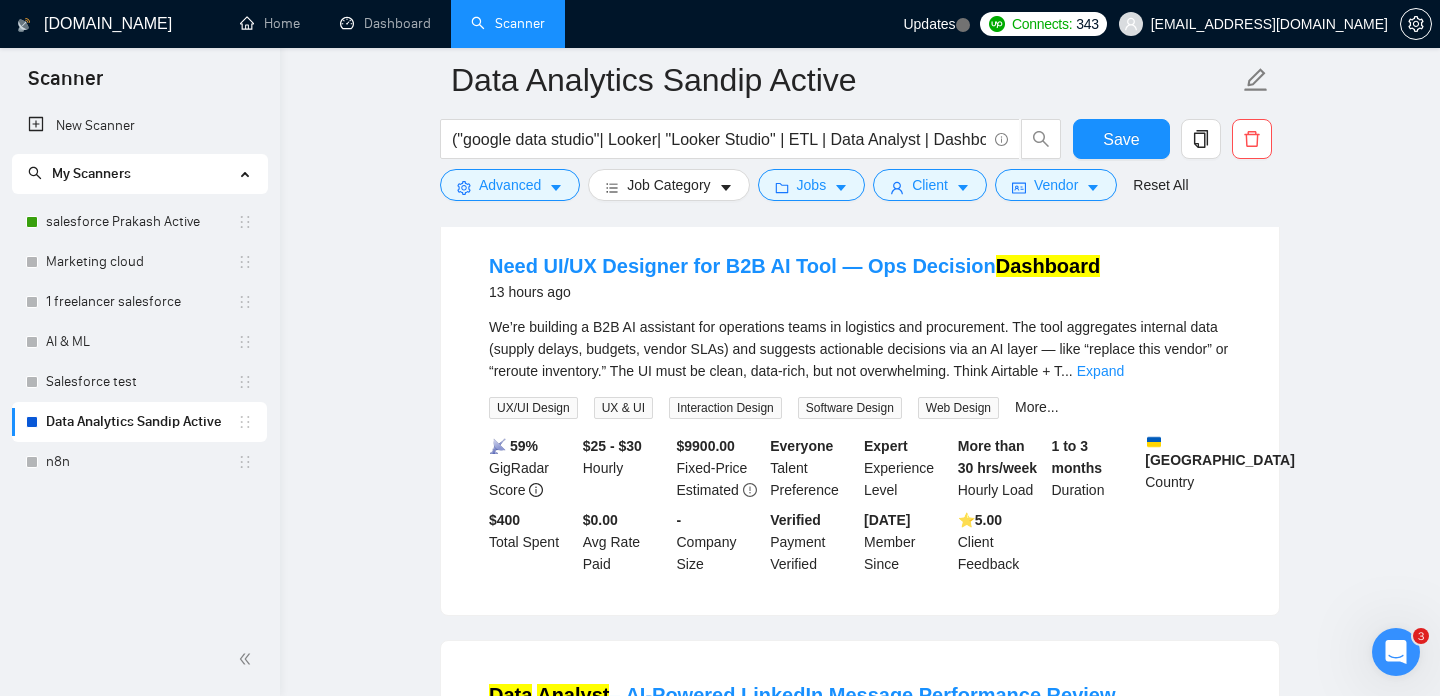 scroll, scrollTop: 656, scrollLeft: 0, axis: vertical 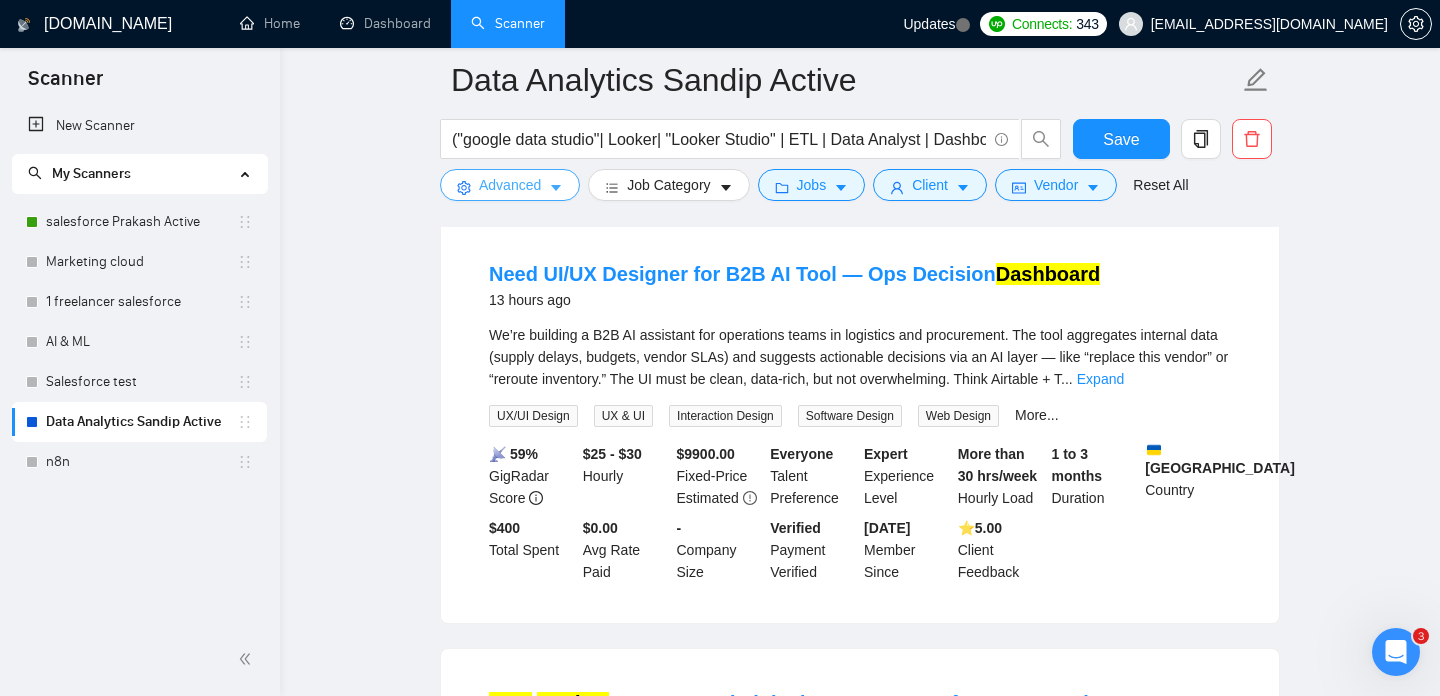 click 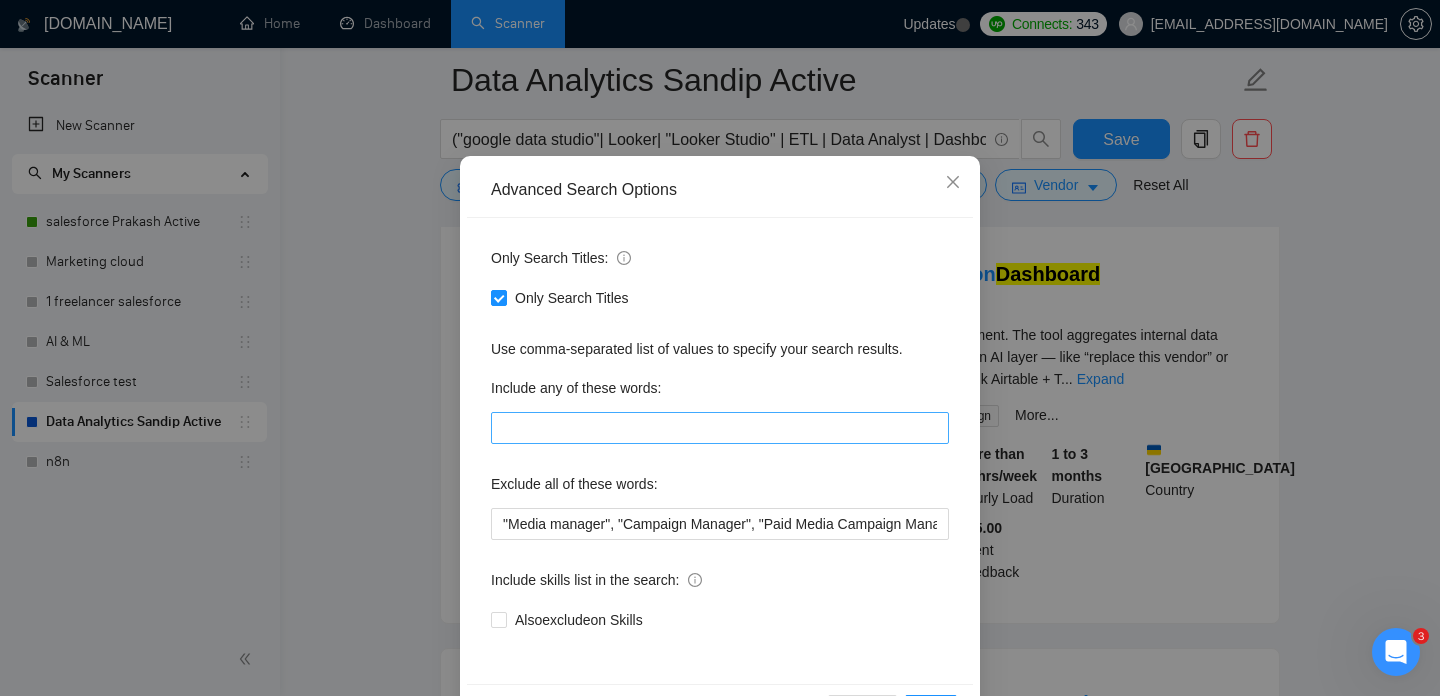 scroll, scrollTop: 136, scrollLeft: 0, axis: vertical 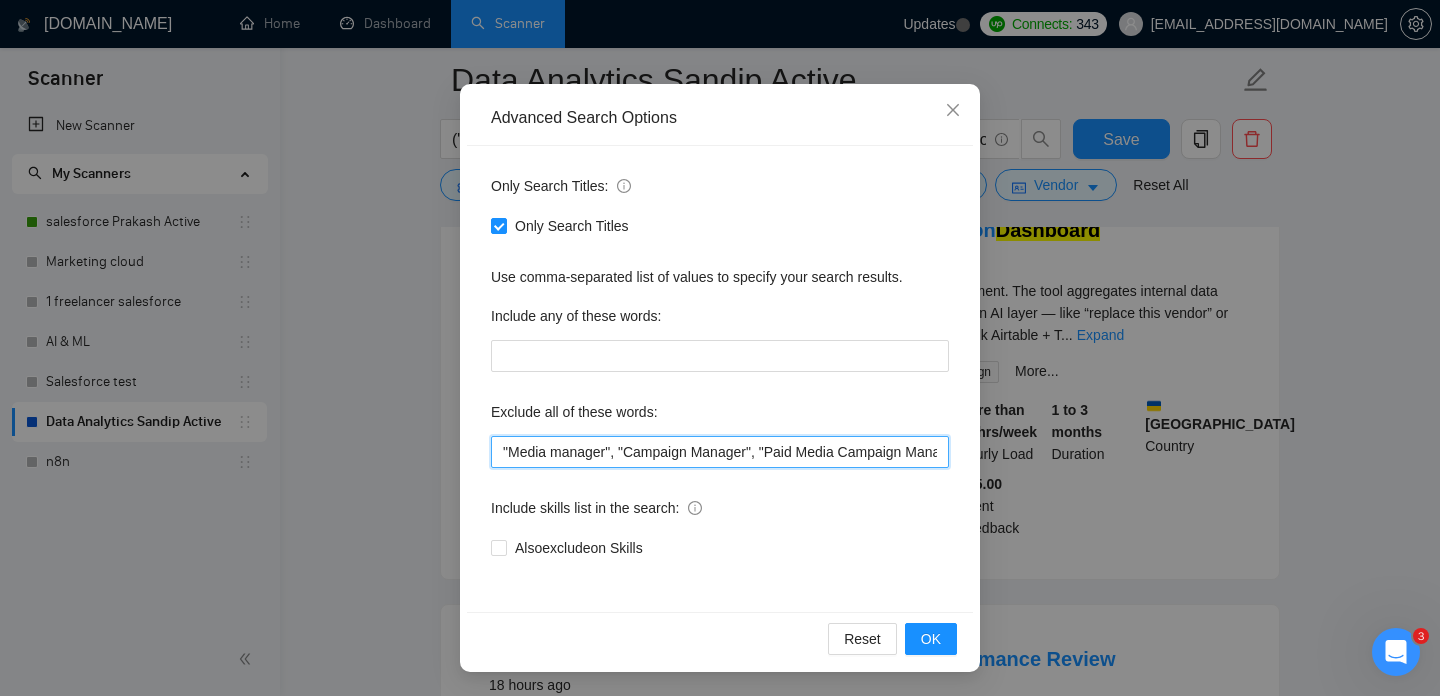 click on ""Media manager", "Campaign Manager", "Paid Media Campaign Manager",  "Virtual Assistant", SEO, GA4, "Google Ads", "Marketing Consultant", Email, "no agencies", train*, "Power BI", Power*" at bounding box center [720, 452] 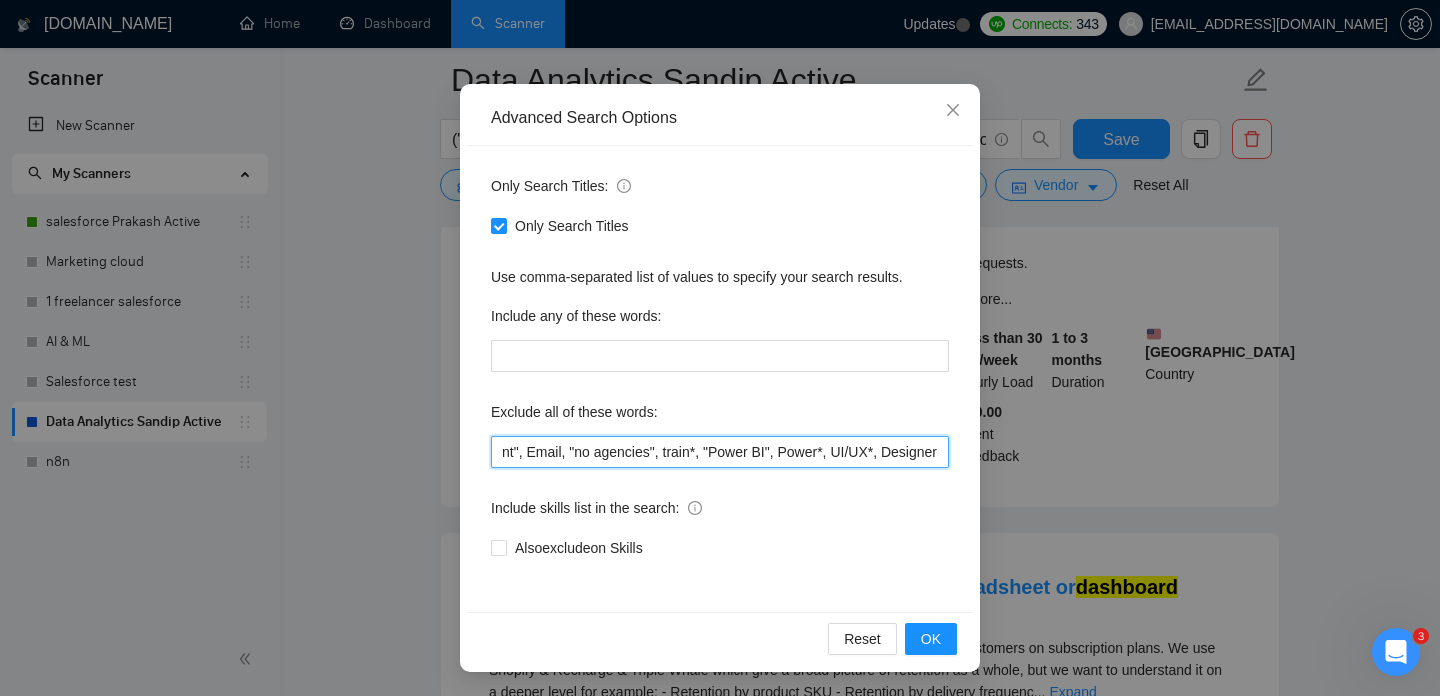 scroll, scrollTop: 0, scrollLeft: 917, axis: horizontal 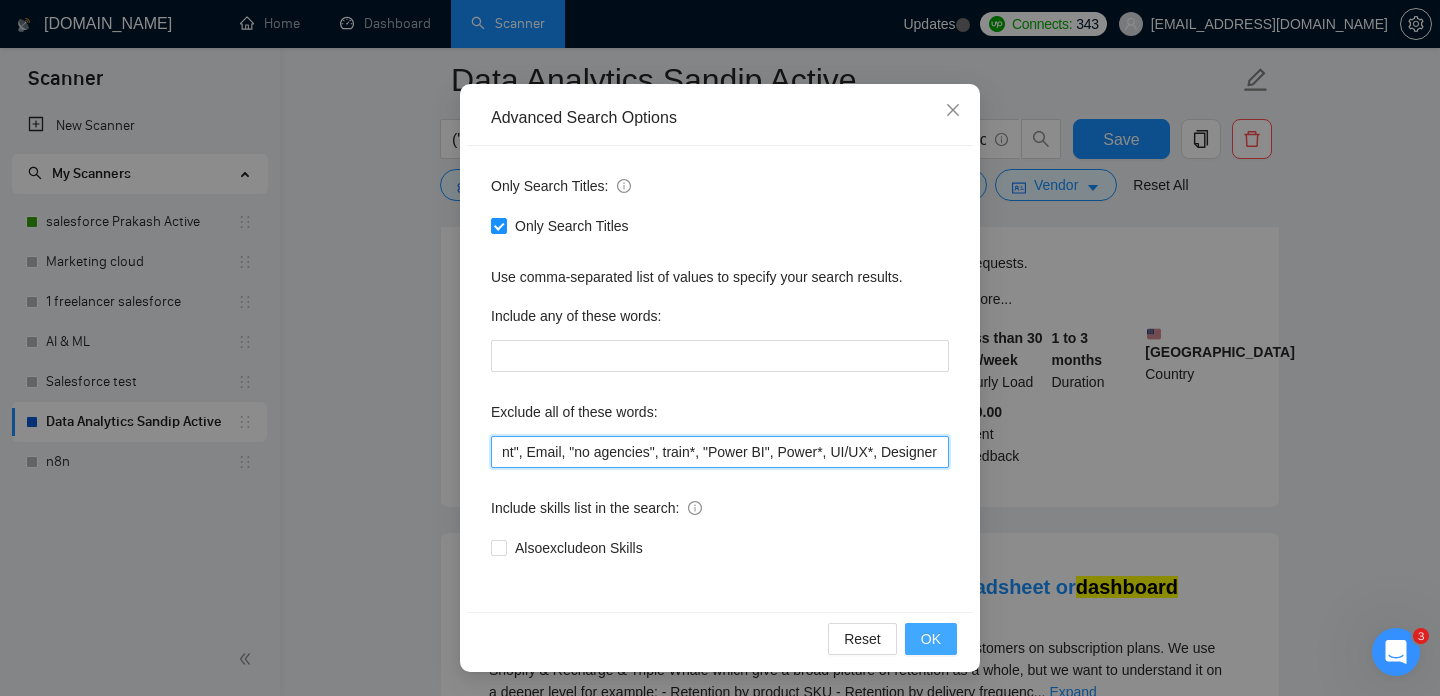 type on ""Media manager", "Campaign Manager", "Paid Media Campaign Manager",  "Virtual Assistant", SEO, GA4, "Google Ads", "Marketing Consultant", Email, "no agencies", train*, "Power BI", Power*, UI/UX*, Designer" 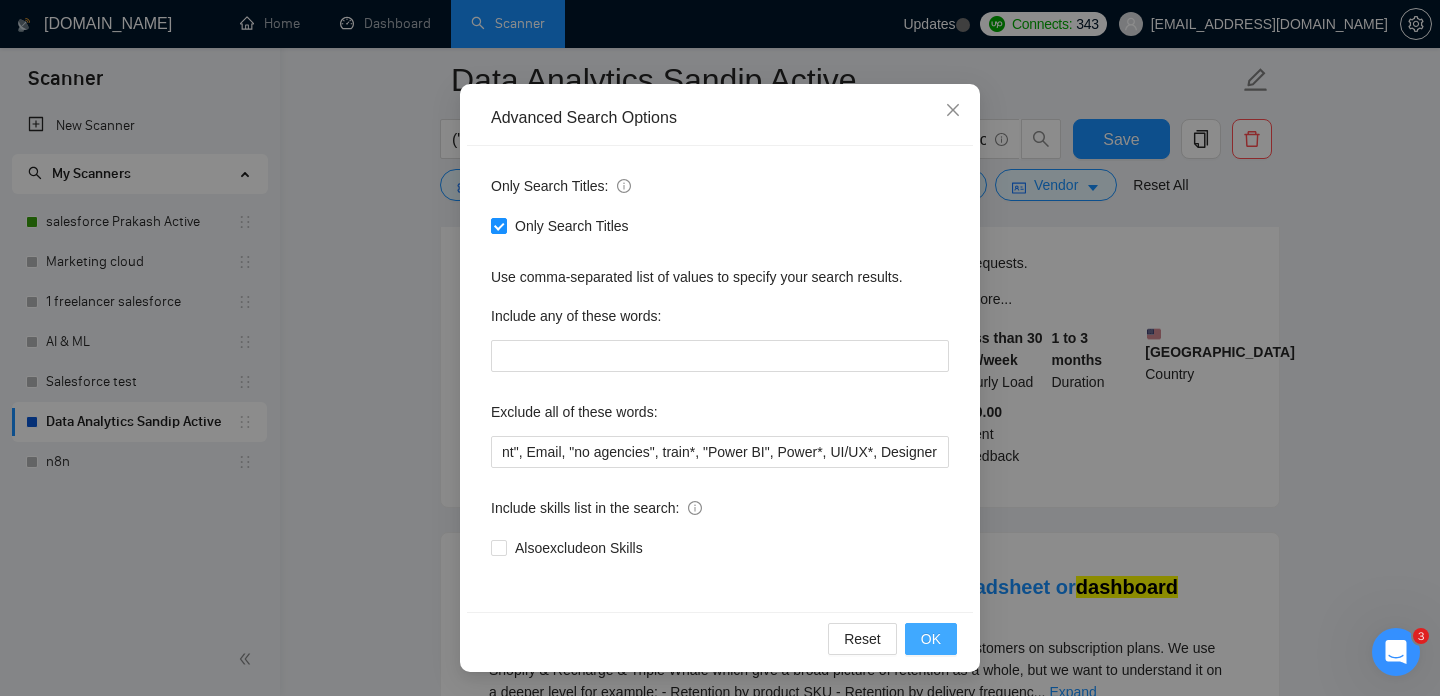 click on "OK" at bounding box center (931, 639) 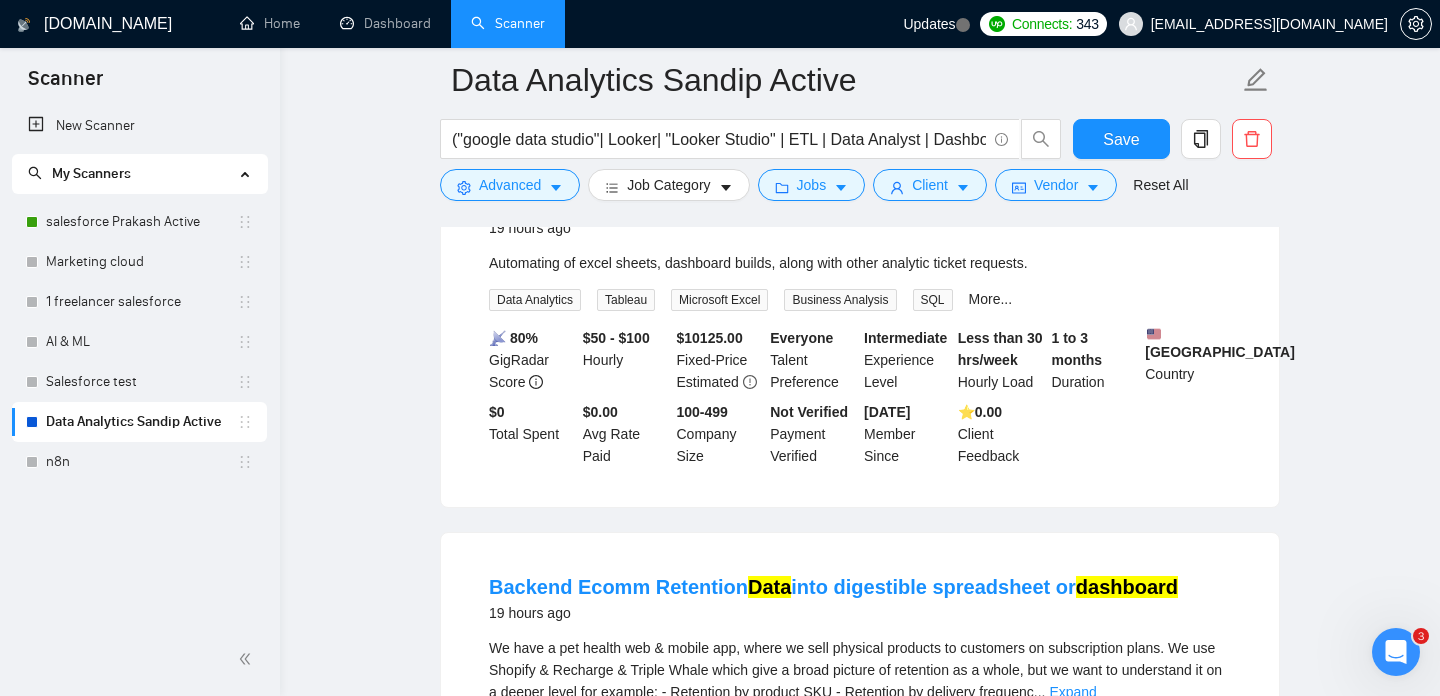 scroll, scrollTop: 36, scrollLeft: 0, axis: vertical 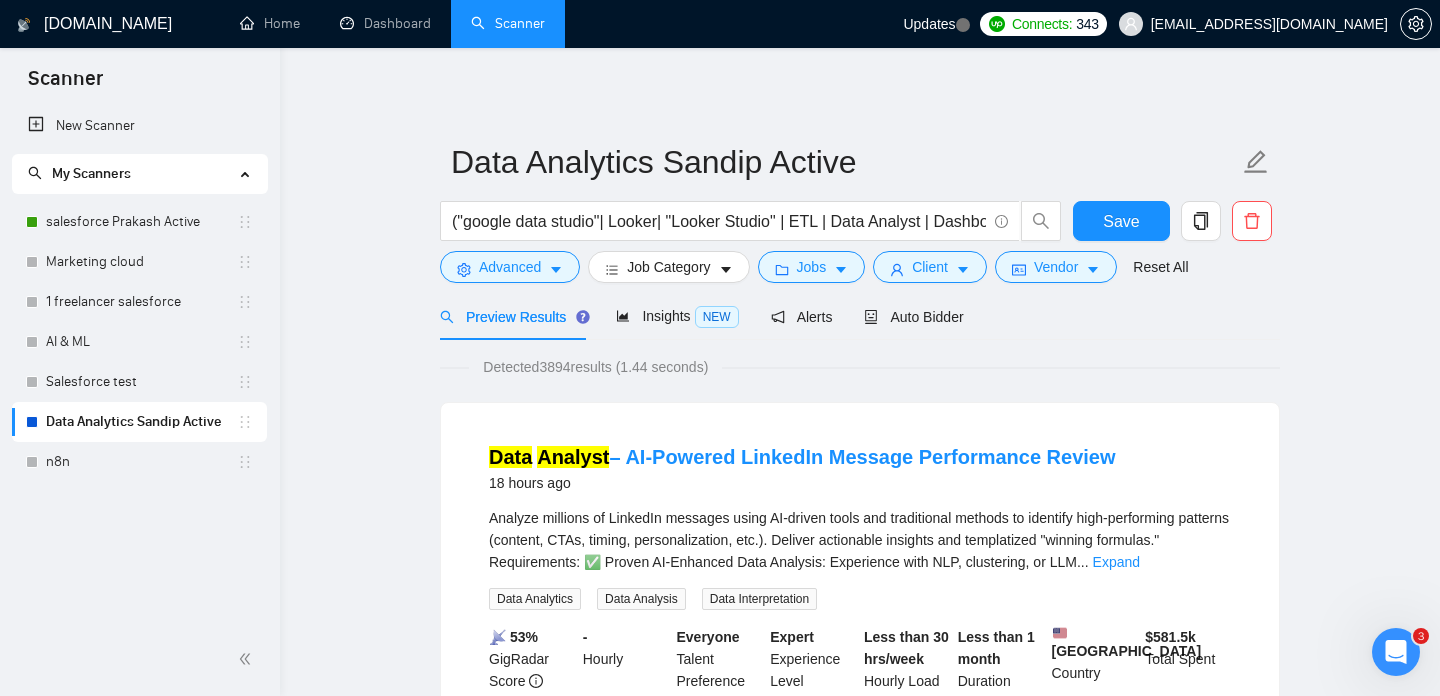 click on "Detected   3894  results   (1.44 seconds) Data   Analyst  – AI-Powered LinkedIn Message Performance Review 18 hours ago Analyze millions of LinkedIn messages using AI-driven tools and traditional methods to identify high-performing patterns (content, CTAs, timing, personalization, etc.). Deliver actionable insights and templatized "winning formulas."
Requirements:
✅ Proven AI-Enhanced Data Analysis: Experience with NLP, clustering, or LLM  ... Expand Data Analytics Data Analysis Data Interpretation 📡   53% GigRadar Score   - Hourly Everyone Talent Preference Expert Experience Level Less than 30 hrs/week Hourly Load Less than 1 month Duration   [GEOGRAPHIC_DATA] Country $ 581.5k Total Spent $27.44 Avg Rate Paid - Company Size Verified Payment Verified [DATE] Member Since ⭐️  4.97 Client Feedback Data   Analyst  Needed 19 hours ago Automating of excel sheets, dashboard builds, along with other analytic ticket requests. Data Analytics Tableau Microsoft Excel Business Analysis SQL More... 📡   80%" at bounding box center (860, 2550) 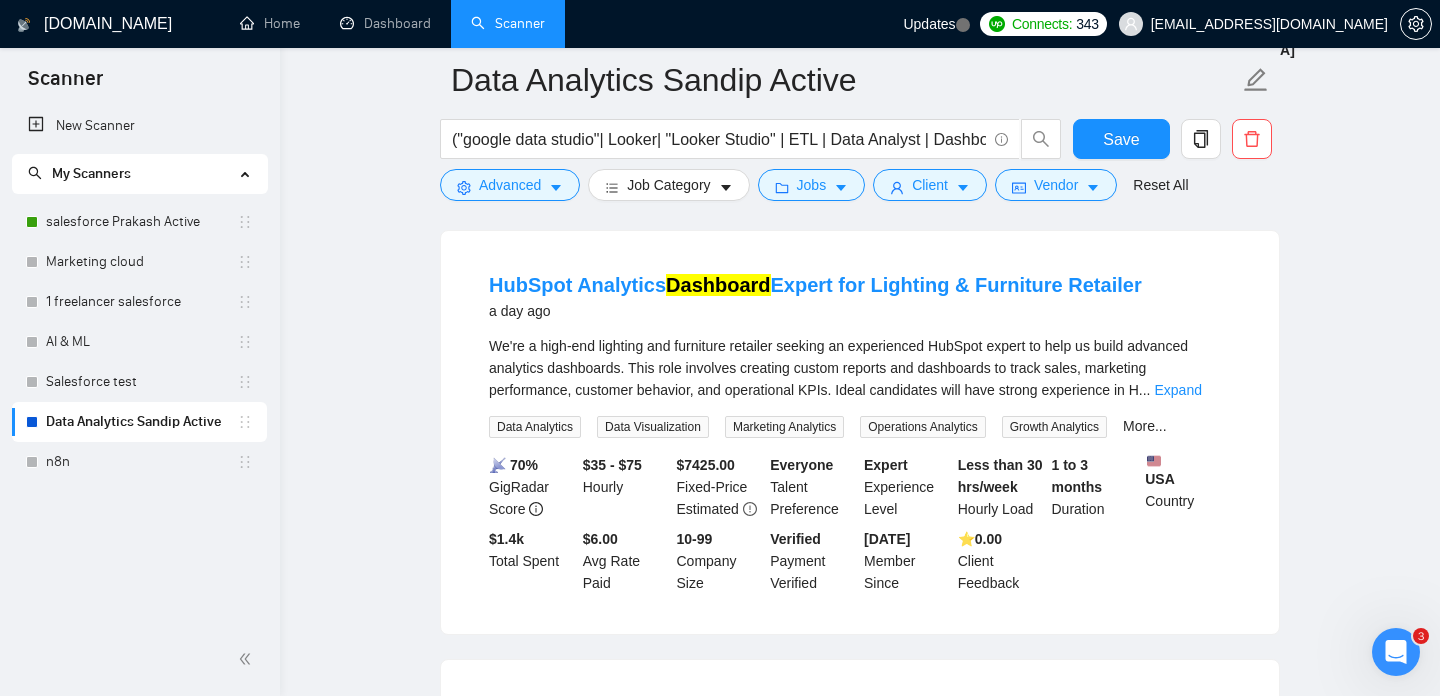 scroll, scrollTop: 3733, scrollLeft: 0, axis: vertical 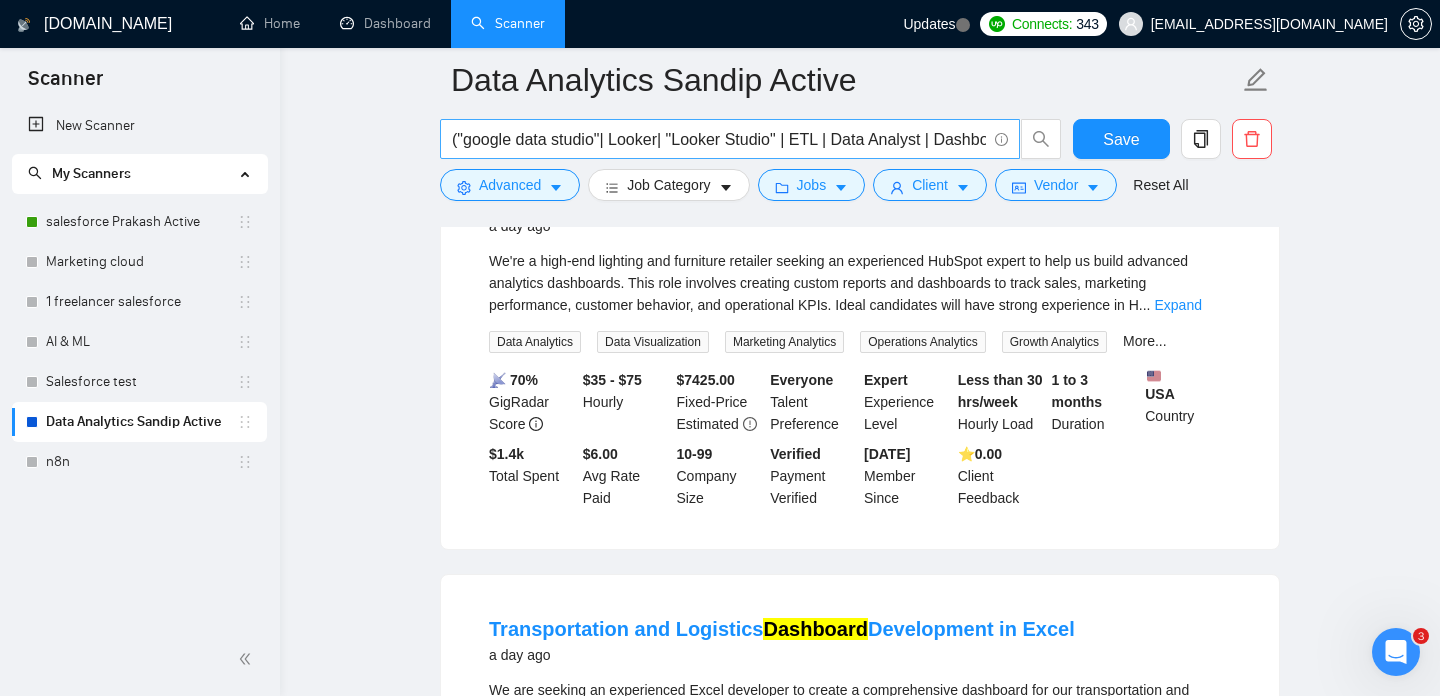 click on "("google data studio"| Looker| "Looker Studio" | ETL | Data Analyst | Dashboard)" at bounding box center (719, 139) 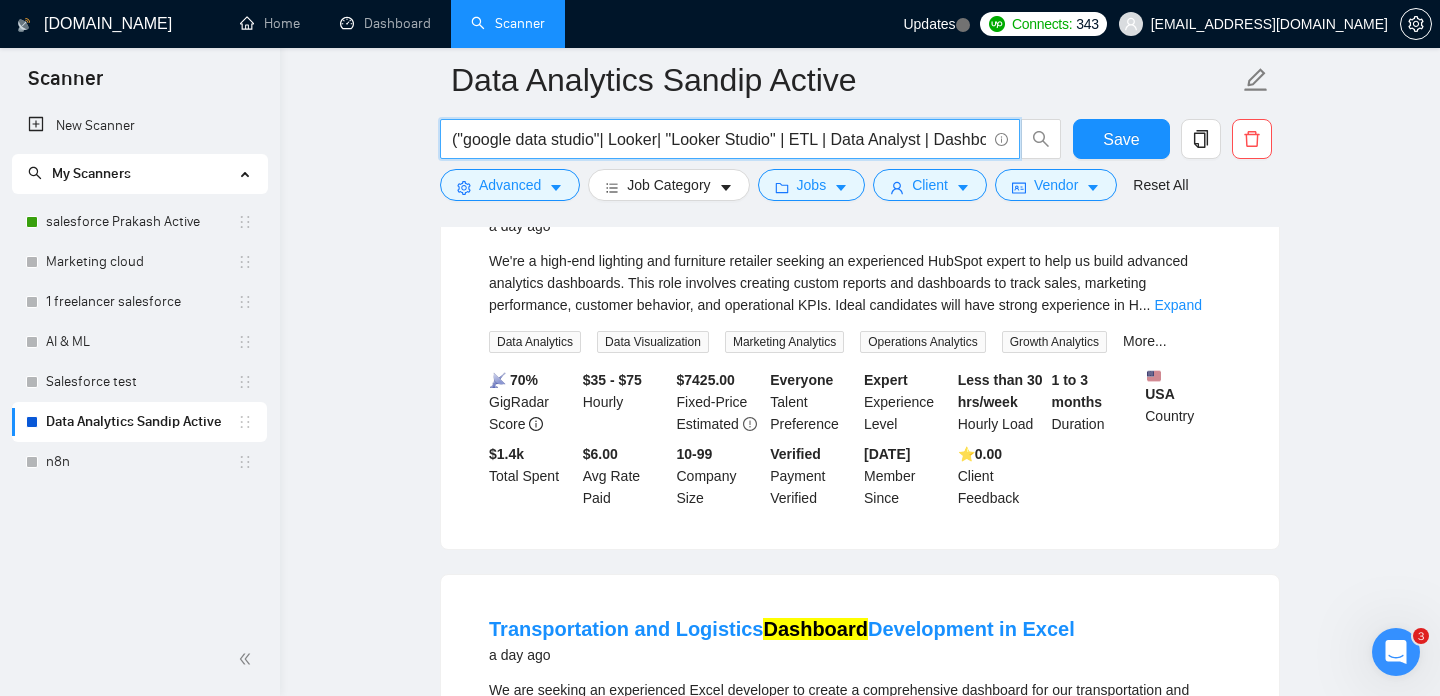 scroll, scrollTop: 0, scrollLeft: 42, axis: horizontal 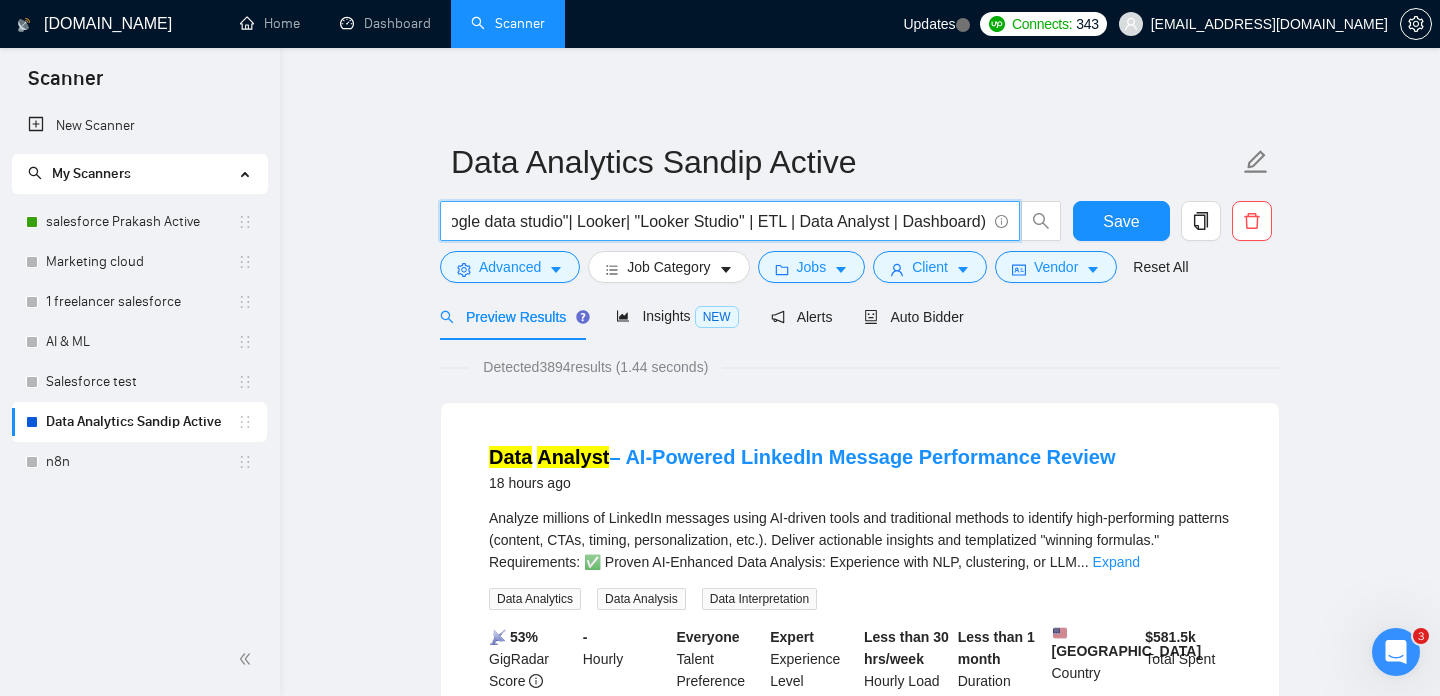 click on "Data Analytics Sandip Active ("google data studio"| Looker| "Looker Studio" | ETL | Data Analyst | Dashboard) Save Advanced   Job Category   Jobs   Client   Vendor   Reset All Preview Results Insights NEW Alerts Auto Bidder Detected   3894  results   (1.44 seconds) Data   Analyst  – AI-Powered LinkedIn Message Performance Review 18 hours ago Analyze millions of LinkedIn messages using AI-driven tools and traditional methods to identify high-performing patterns (content, CTAs, timing, personalization, etc.). Deliver actionable insights and templatized "winning formulas."
Requirements:
✅ Proven AI-Enhanced Data Analysis: Experience with NLP, clustering, or LLM  ... Expand Data Analytics Data Analysis Data Interpretation 📡   53% GigRadar Score   - Hourly Everyone Talent Preference Expert Experience Level Less than 30 hrs/week Hourly Load Less than 1 month Duration   [GEOGRAPHIC_DATA] Country $ 581.5k Total Spent $27.44 Avg Rate Paid - Company Size Verified Payment Verified [DATE] Member Since ⭐️  4.97" at bounding box center [860, 2412] 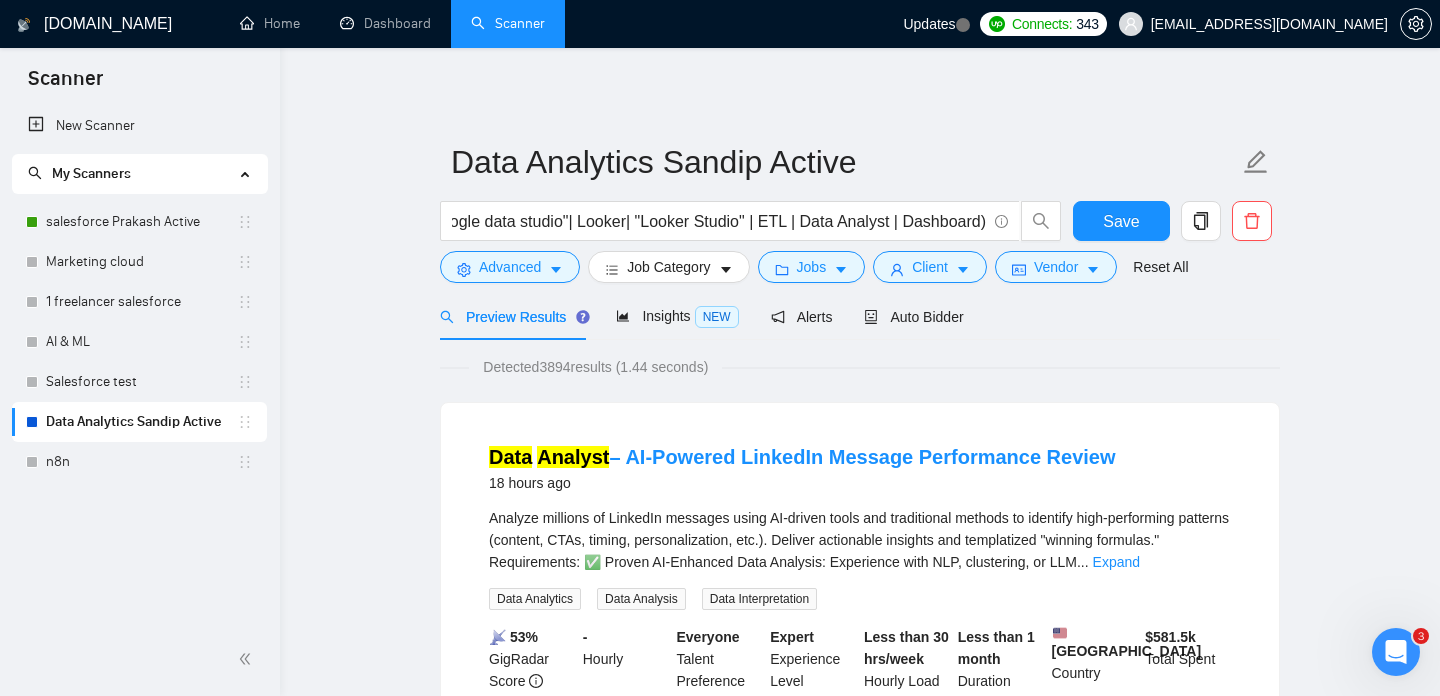 scroll, scrollTop: 0, scrollLeft: 0, axis: both 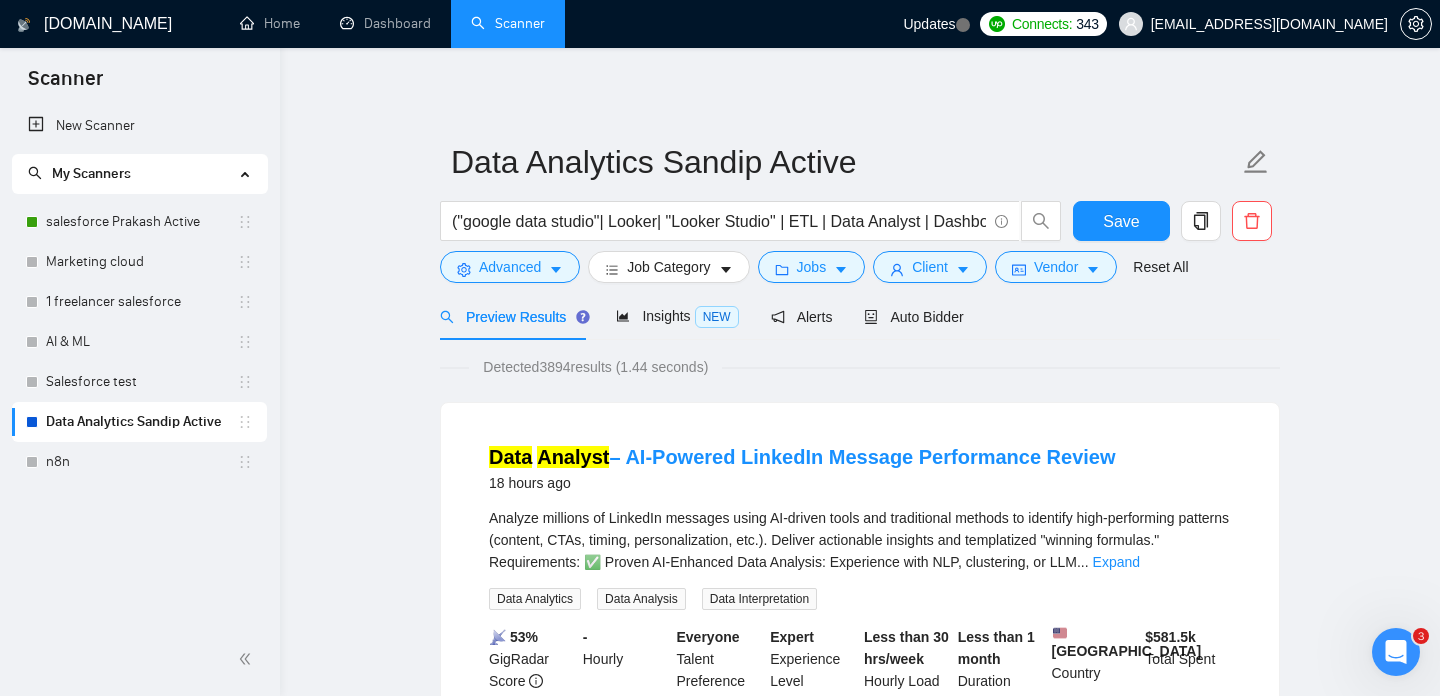 click on "Detected   3894  results   (1.44 seconds)" at bounding box center (860, 367) 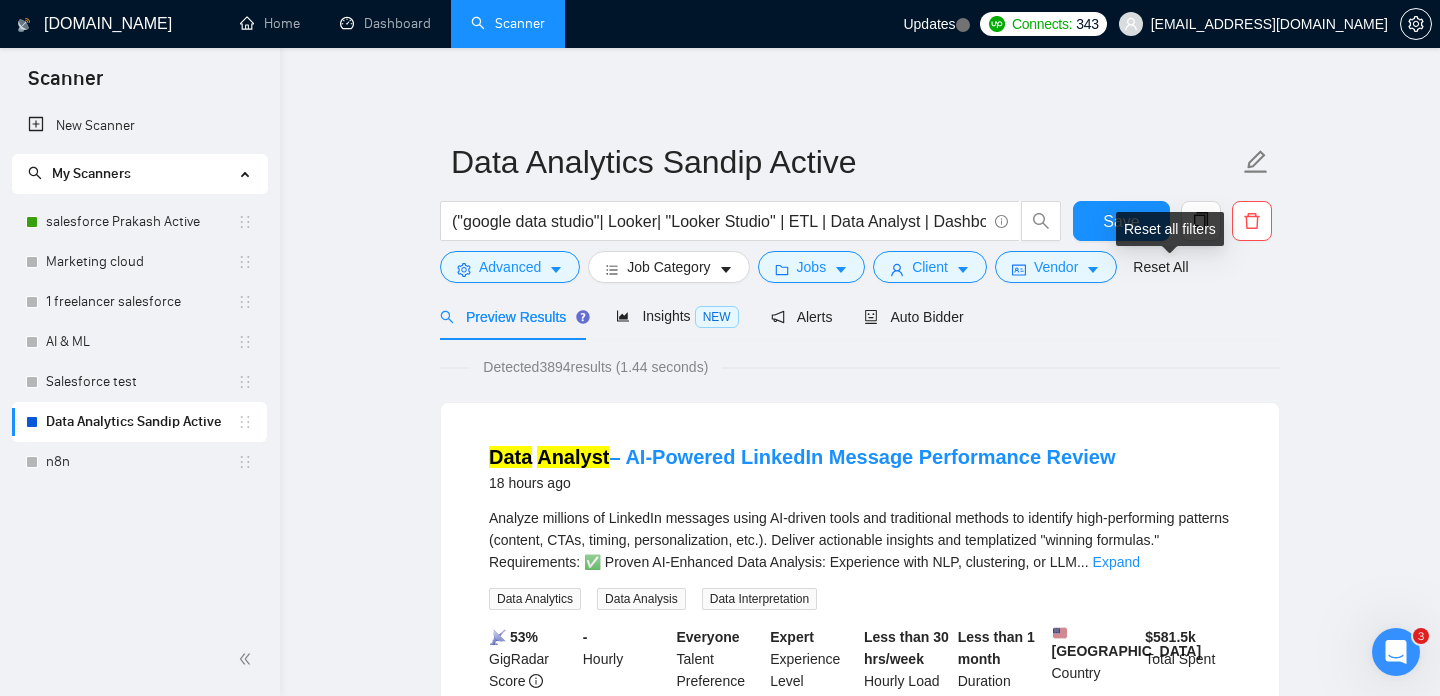 click on "Reset all filters" at bounding box center (1170, 229) 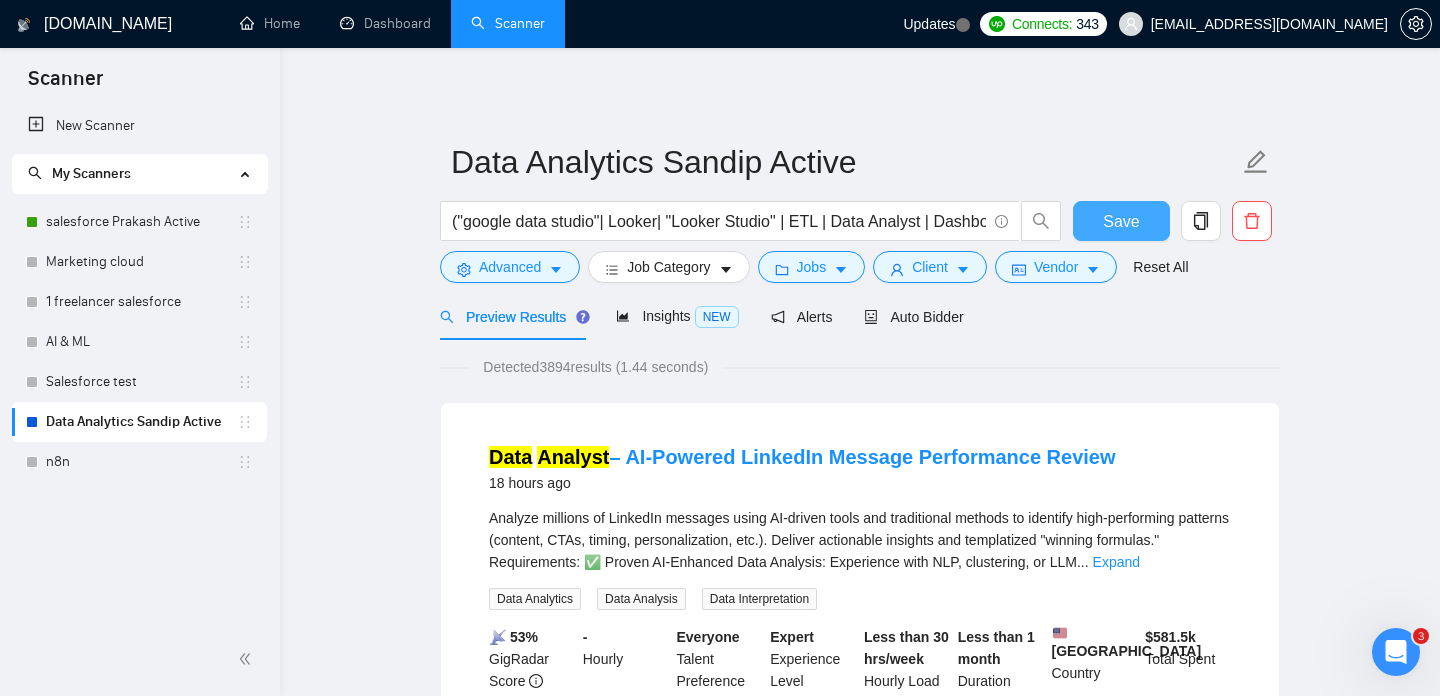click on "Save" at bounding box center [1121, 221] 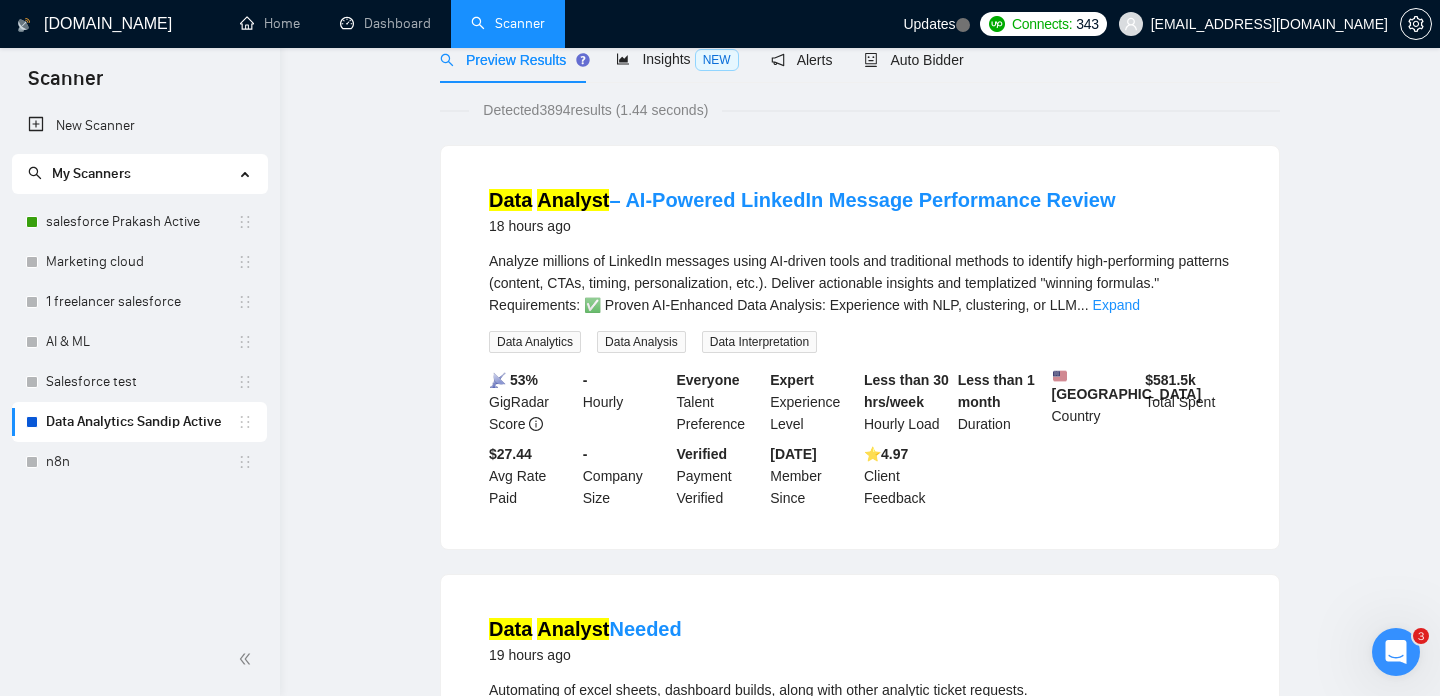 scroll, scrollTop: 0, scrollLeft: 0, axis: both 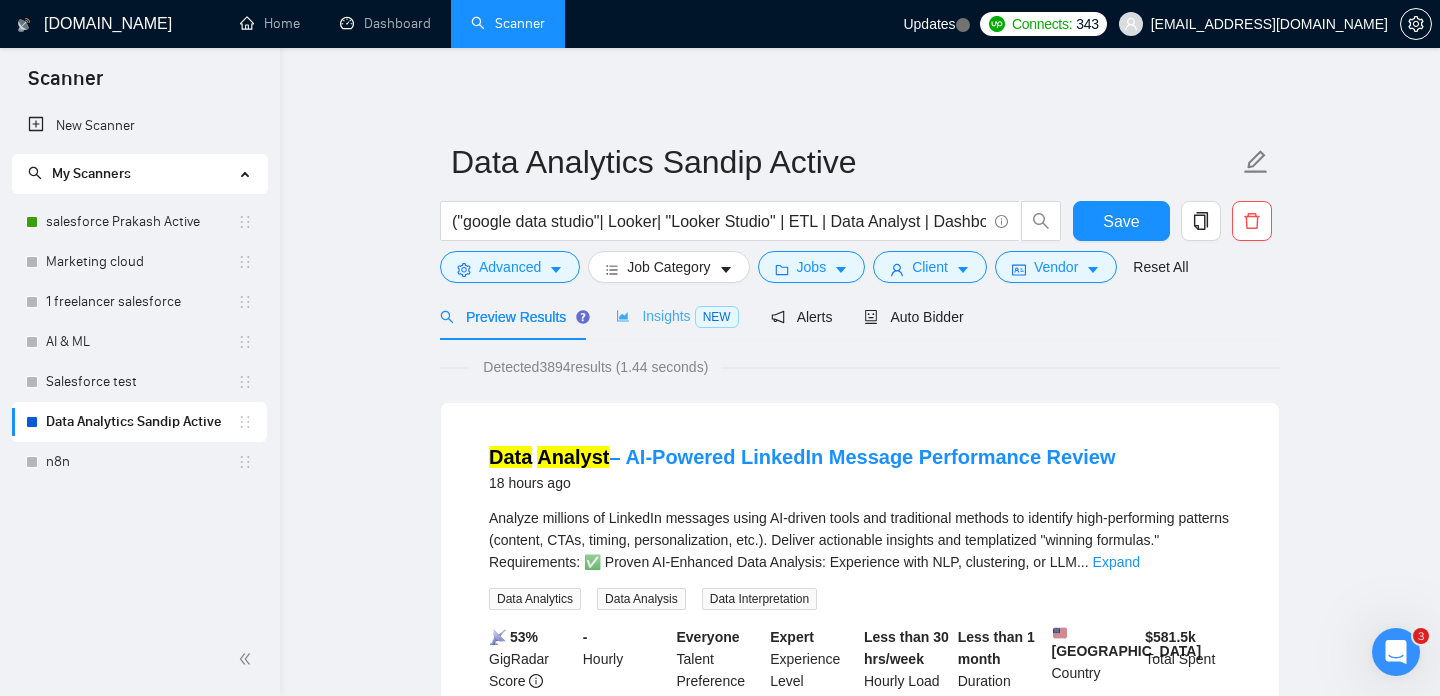 click on "Insights NEW" at bounding box center (677, 316) 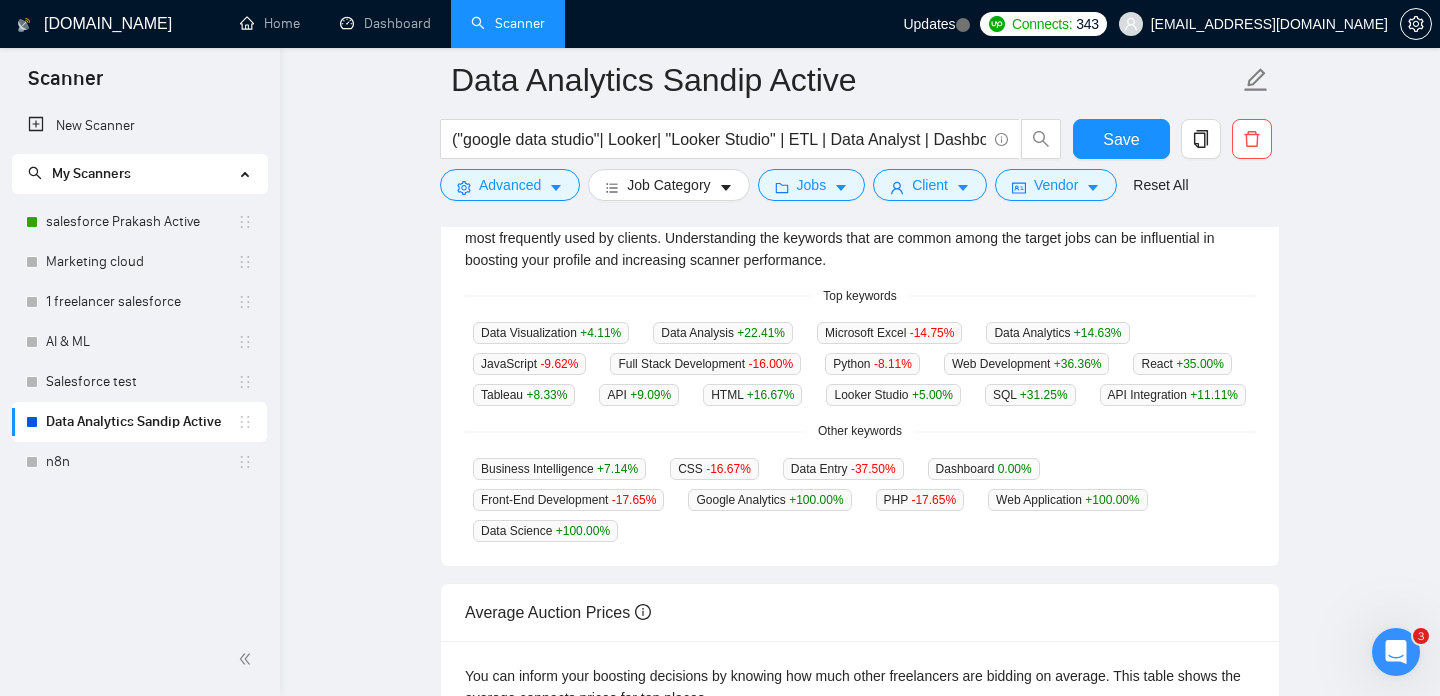 click on "Average Auction Prices" at bounding box center [860, 612] 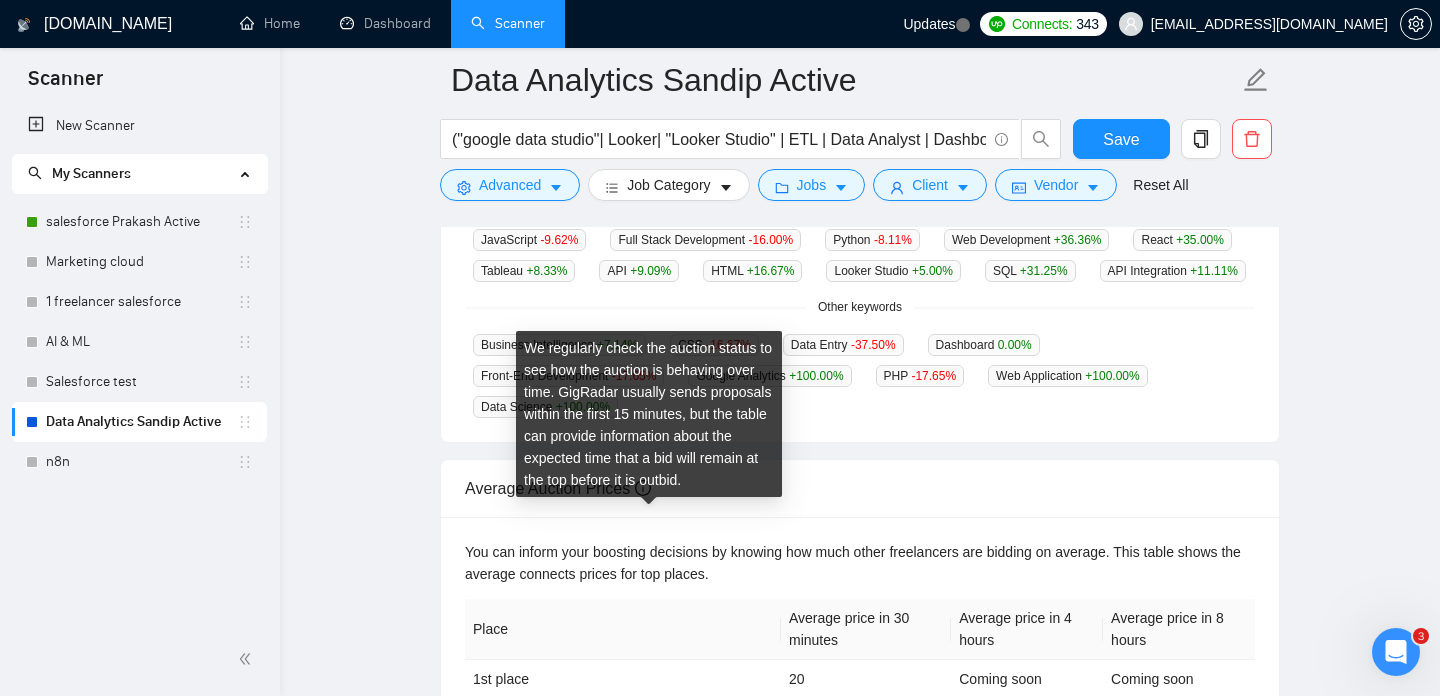 click 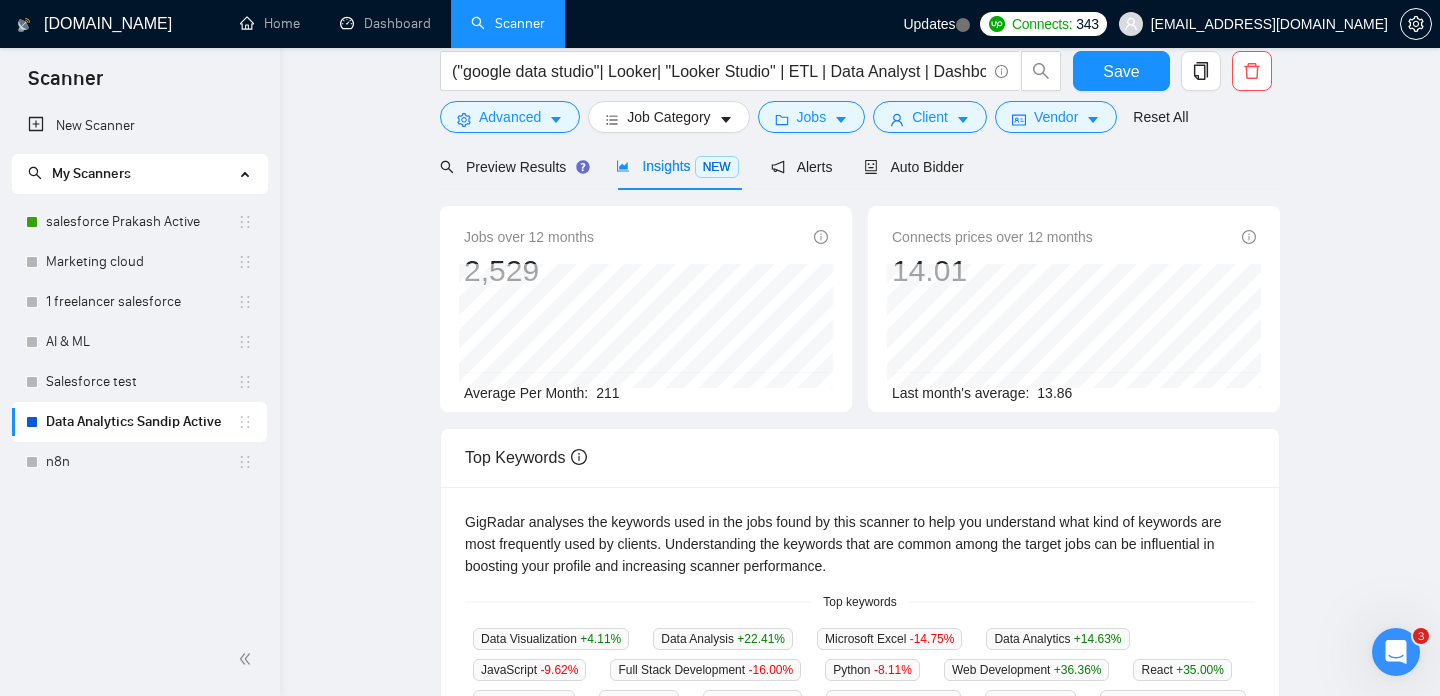 scroll, scrollTop: 0, scrollLeft: 0, axis: both 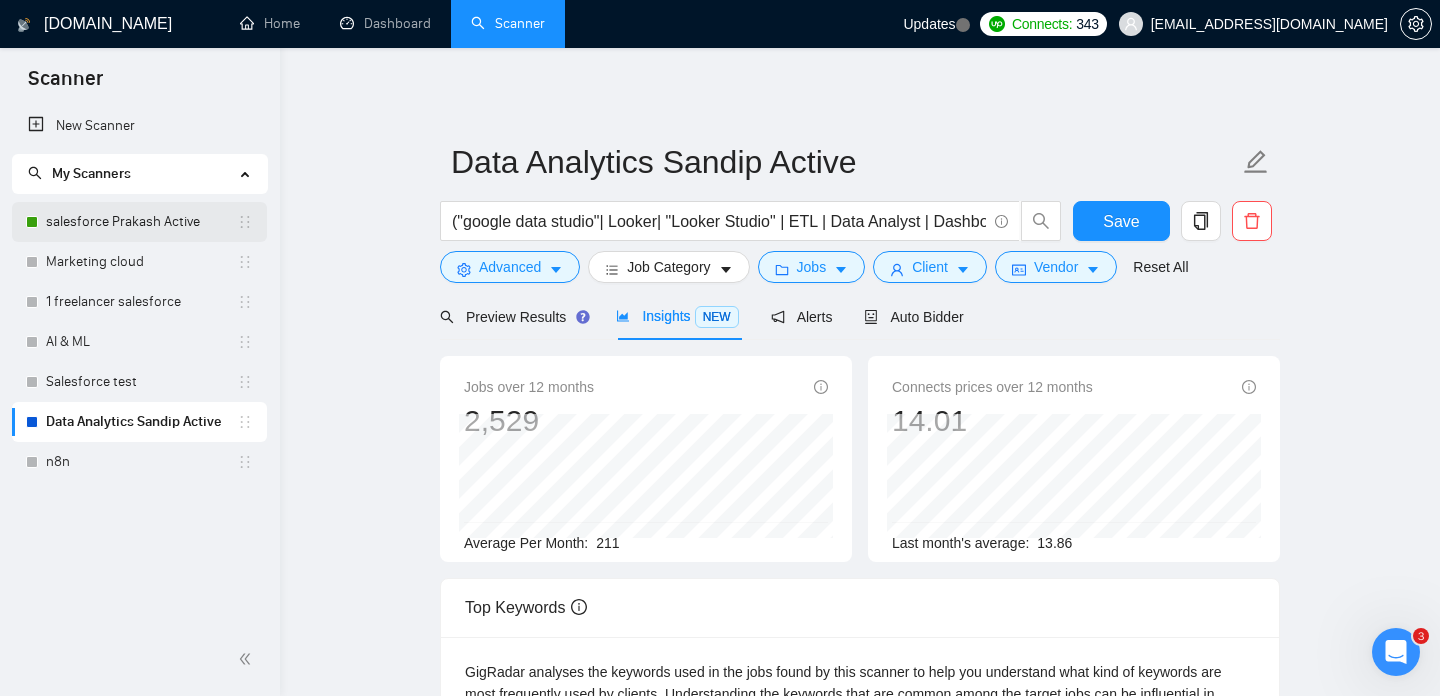 click on "salesforce Prakash Active" at bounding box center (141, 222) 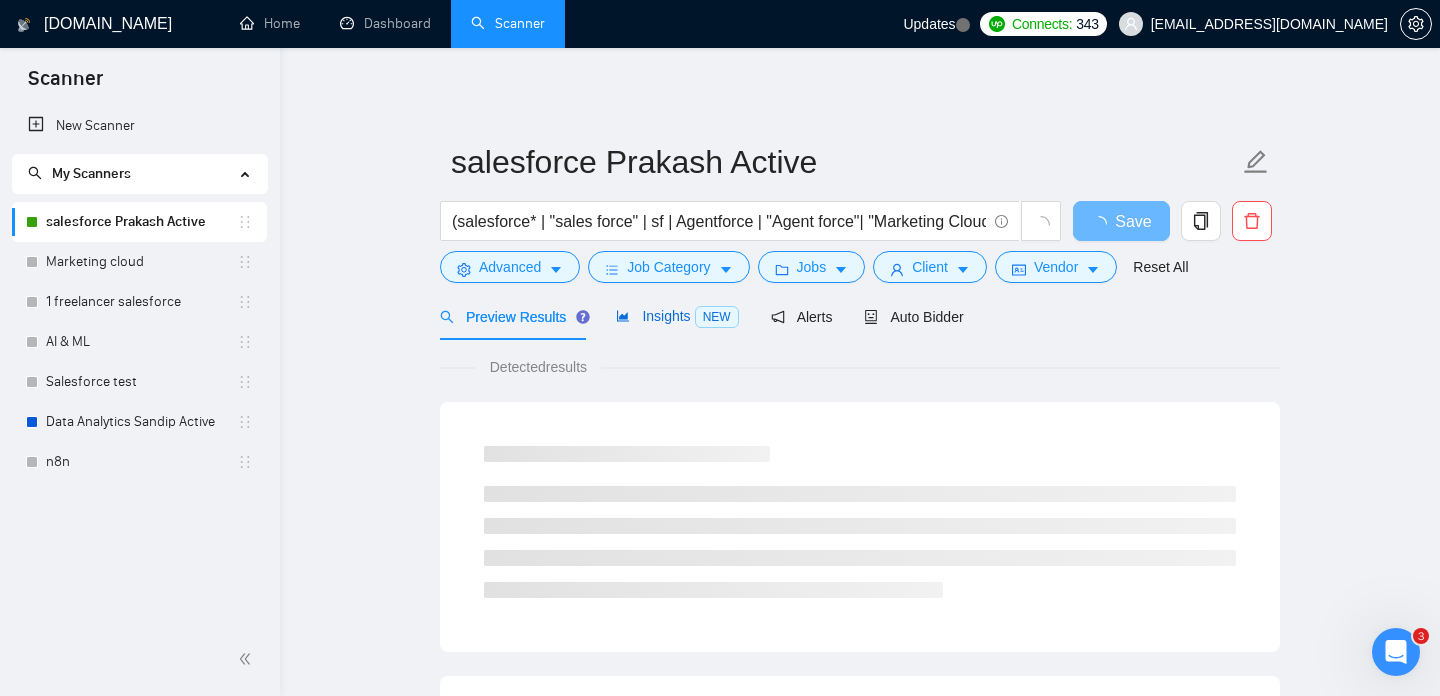 click on "Insights NEW" at bounding box center [677, 316] 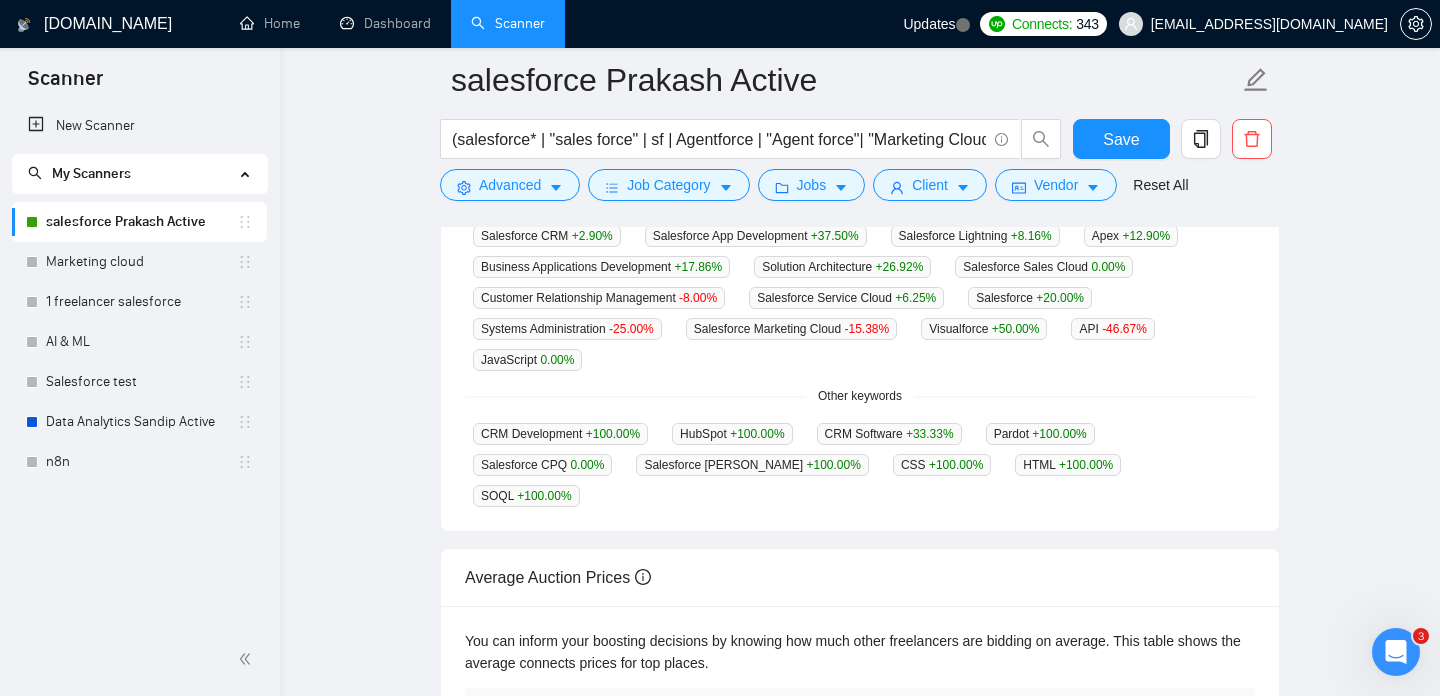 scroll, scrollTop: 0, scrollLeft: 0, axis: both 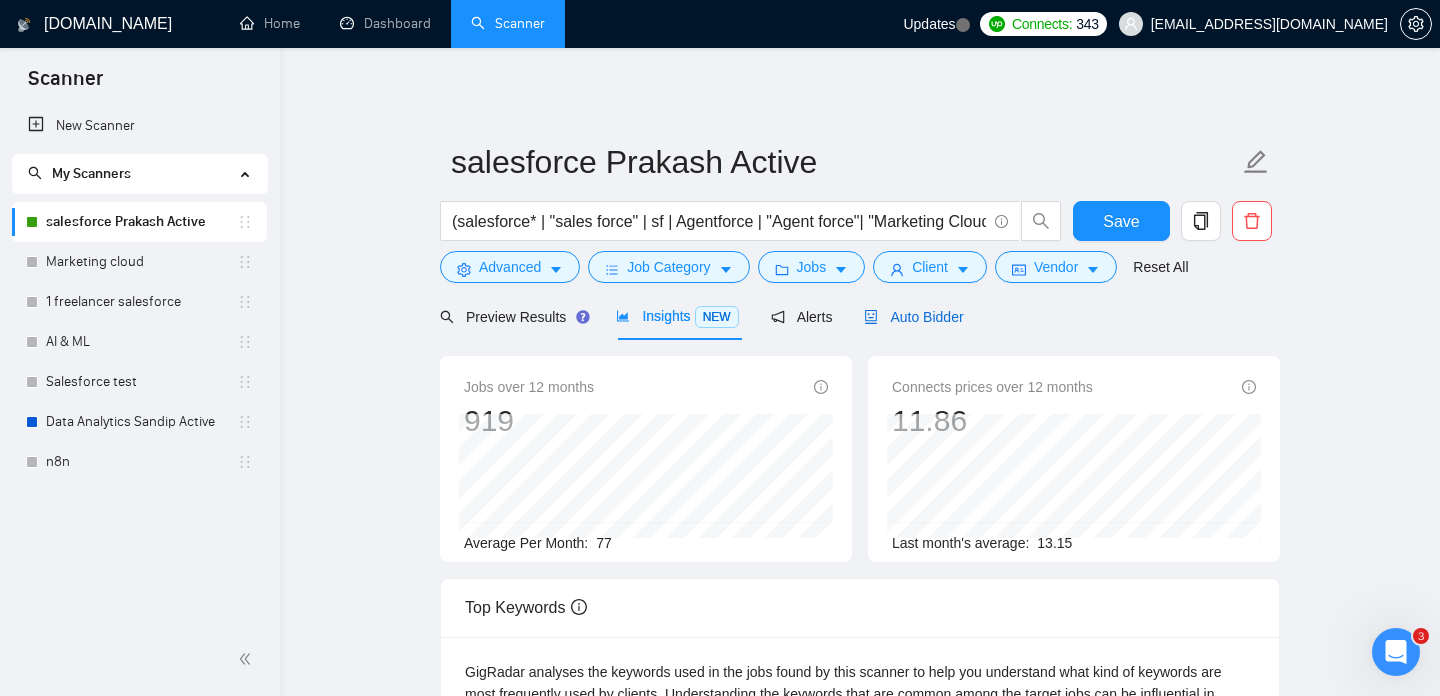 click on "Auto Bidder" at bounding box center [913, 317] 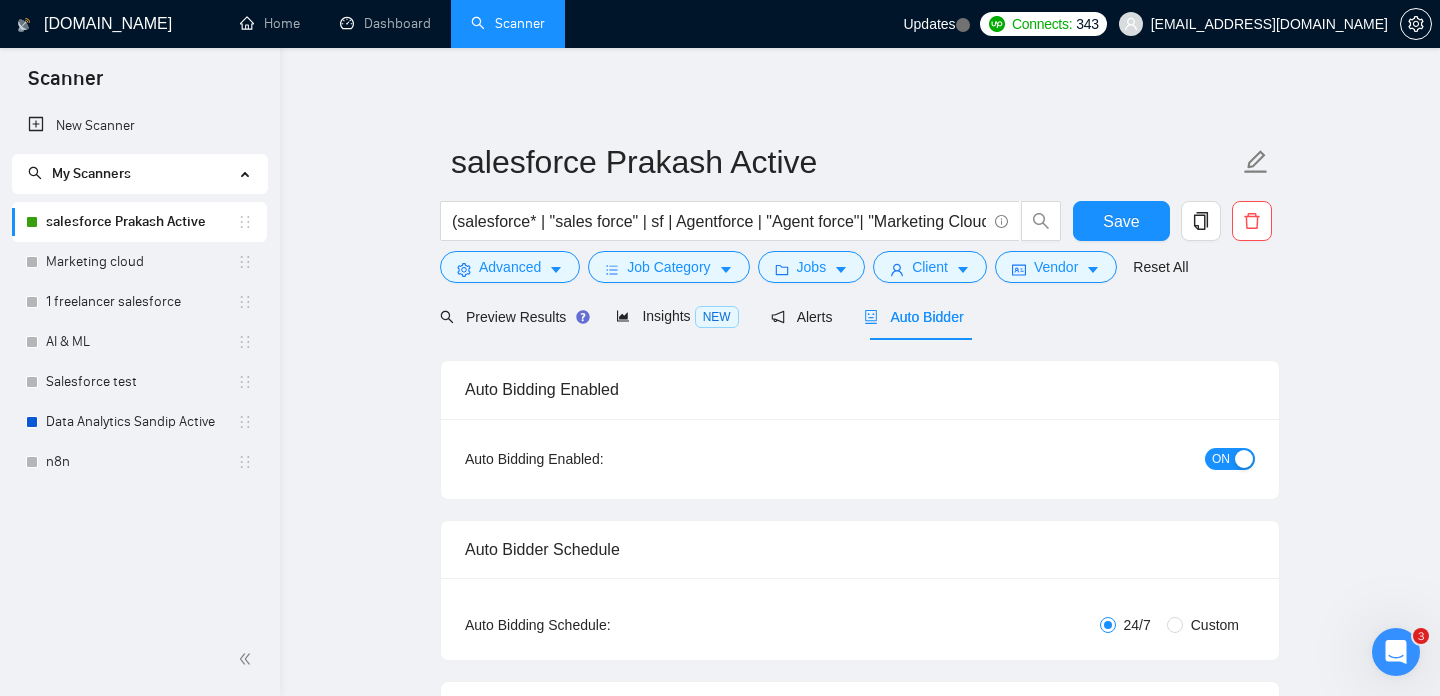 checkbox on "true" 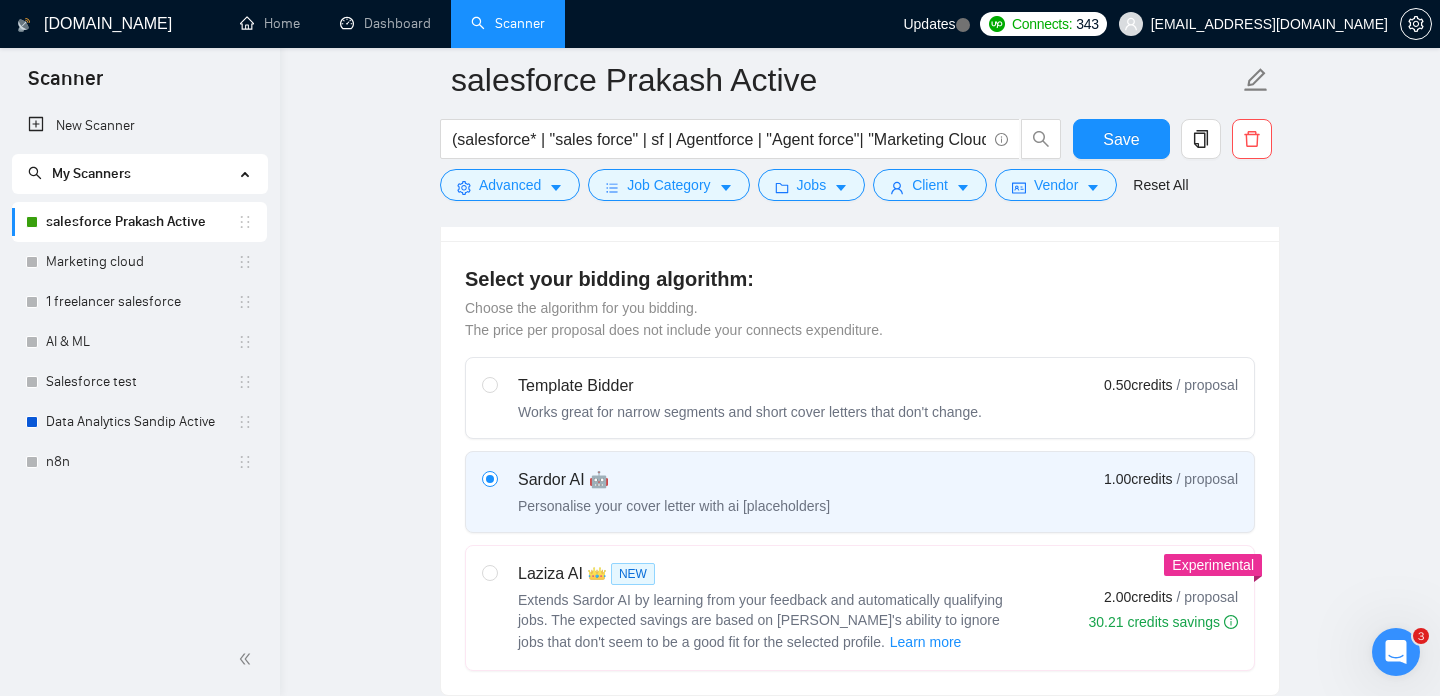 scroll, scrollTop: 0, scrollLeft: 0, axis: both 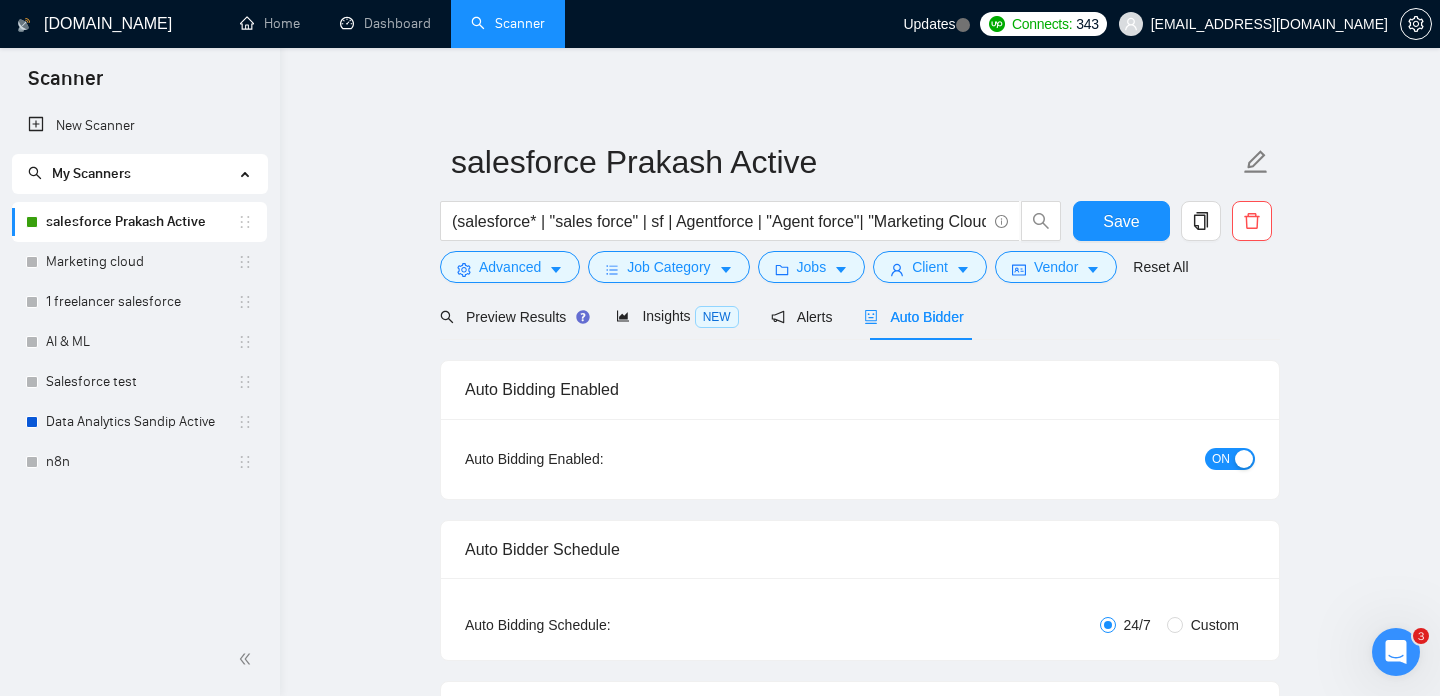 click on "Auto Bidding Enabled:" at bounding box center (596, 459) 